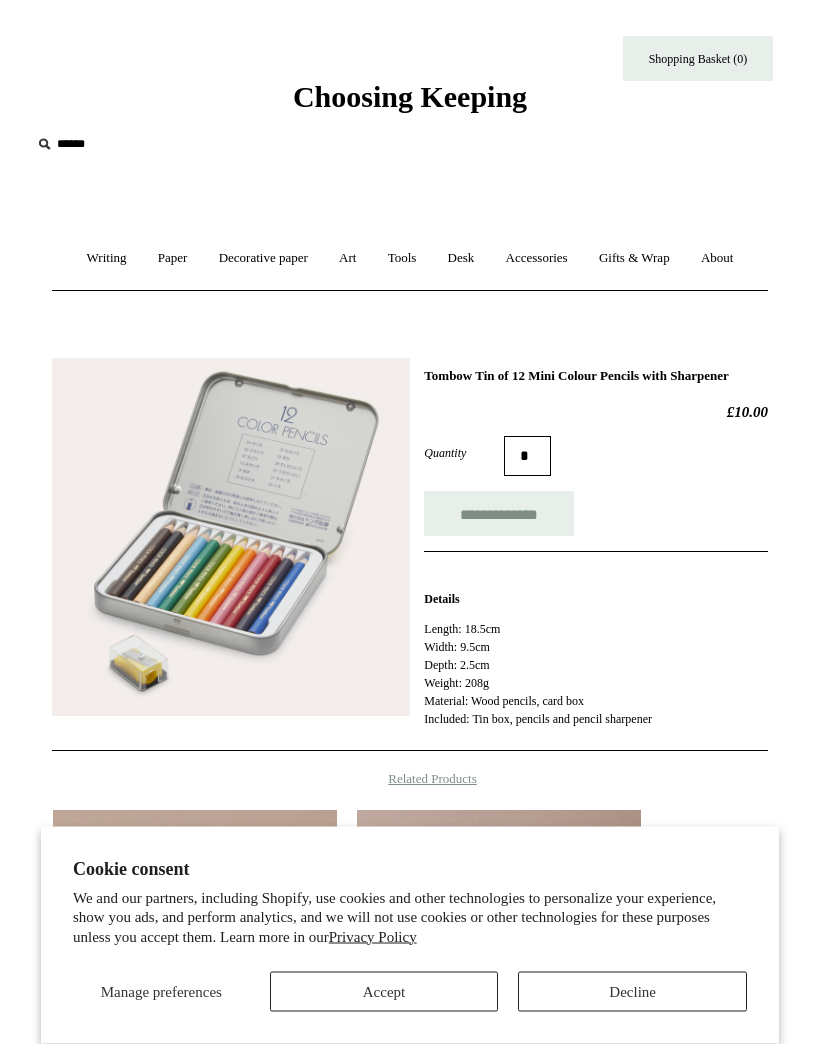 scroll, scrollTop: 0, scrollLeft: 0, axis: both 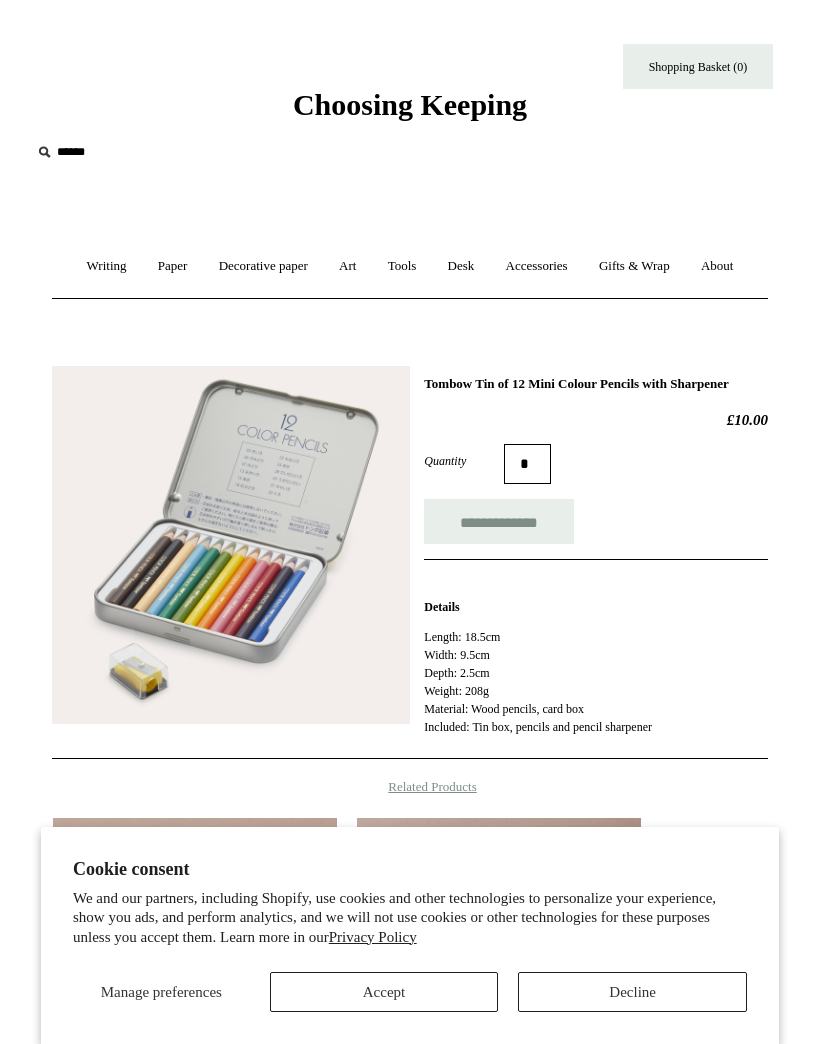 click on "**********" at bounding box center (499, 521) 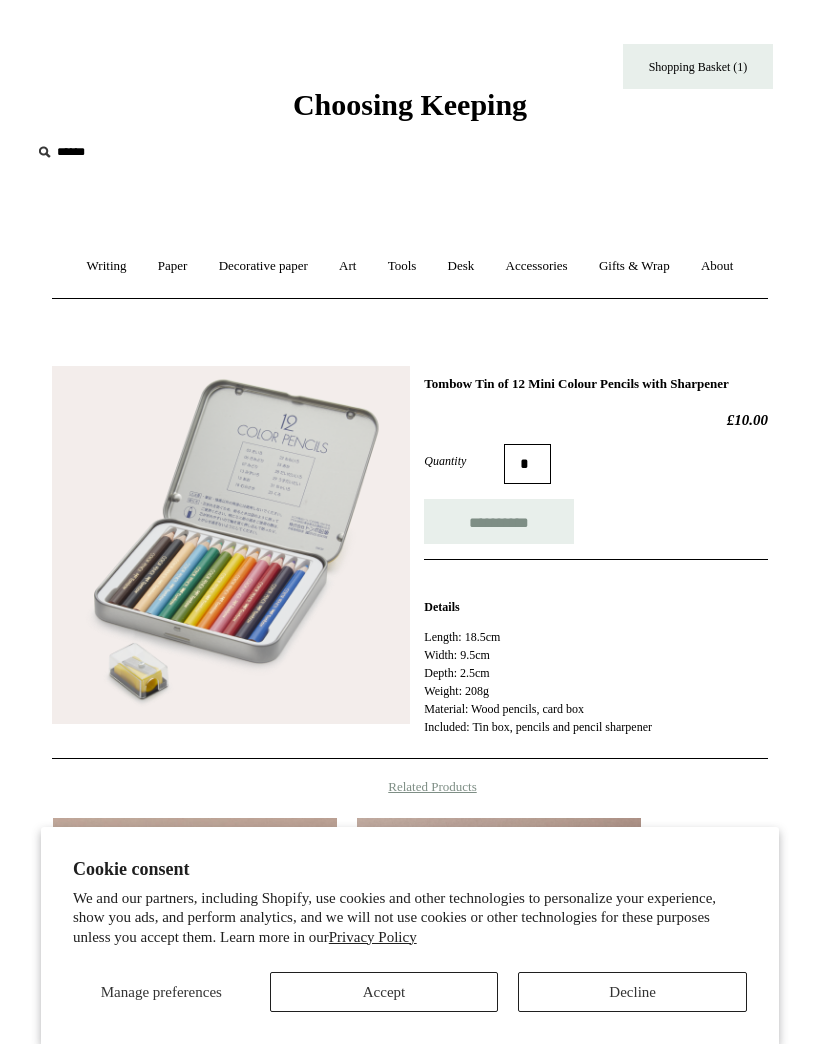 type on "**********" 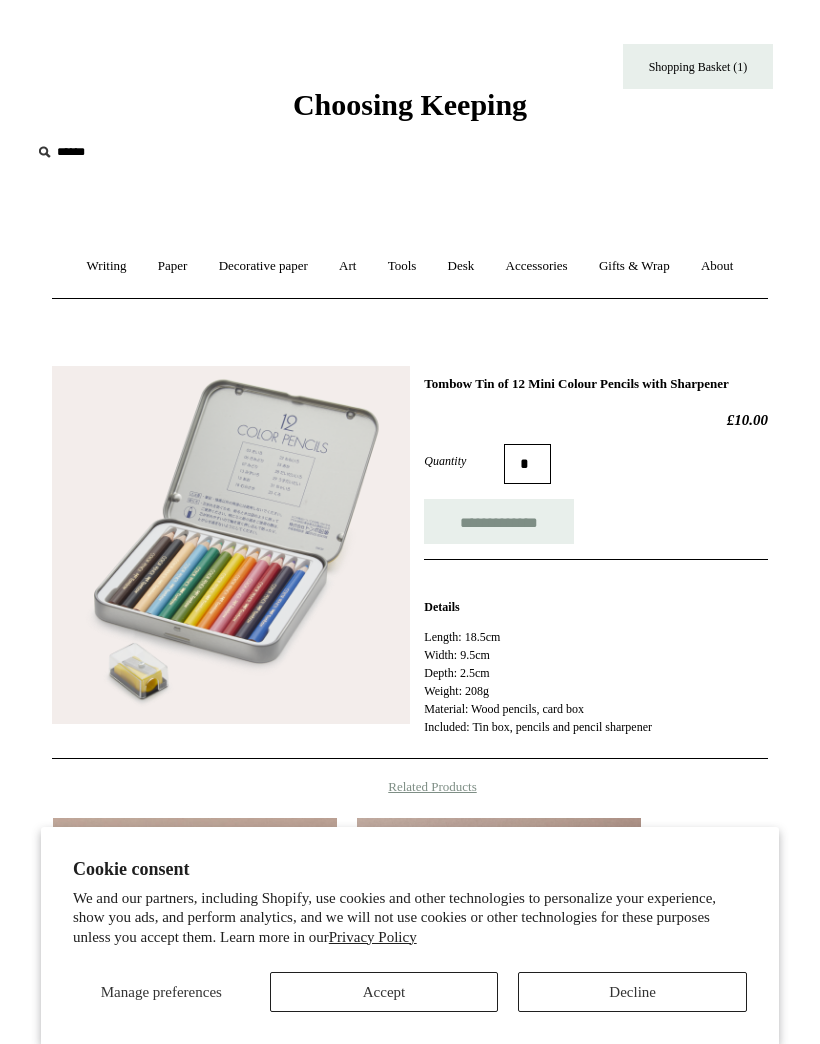 click on "Art +" at bounding box center (347, 266) 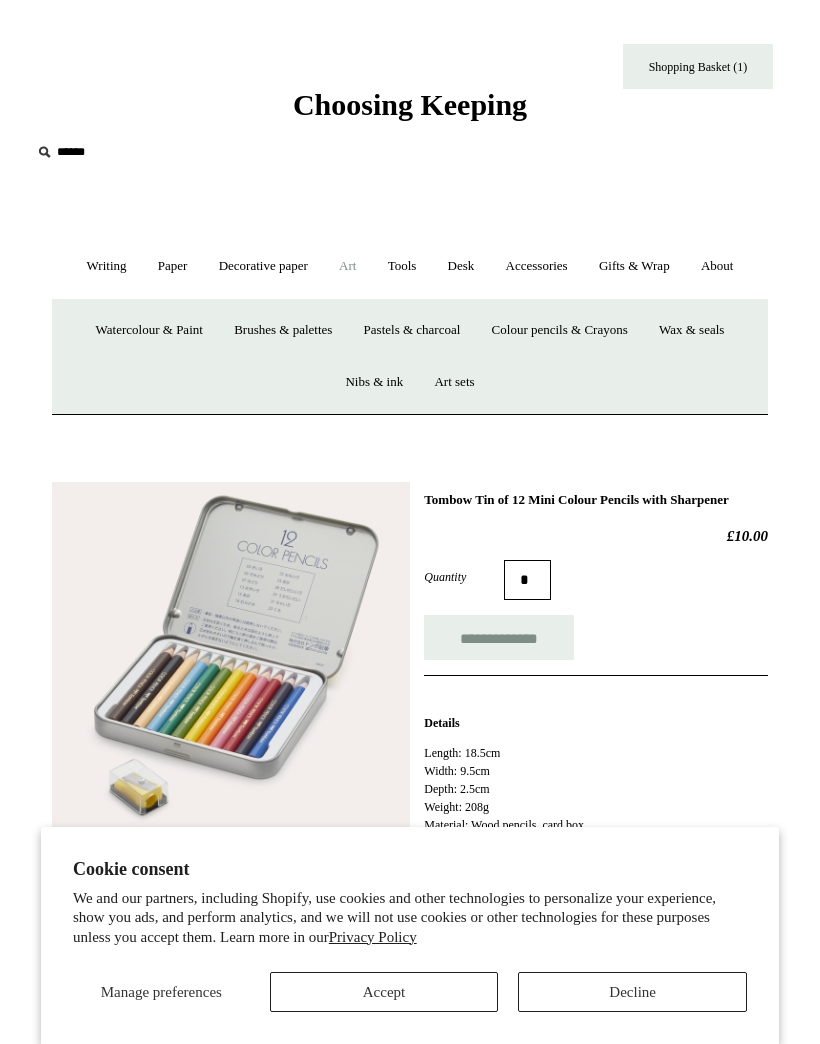click on "Colour pencils & Crayons" at bounding box center (560, 330) 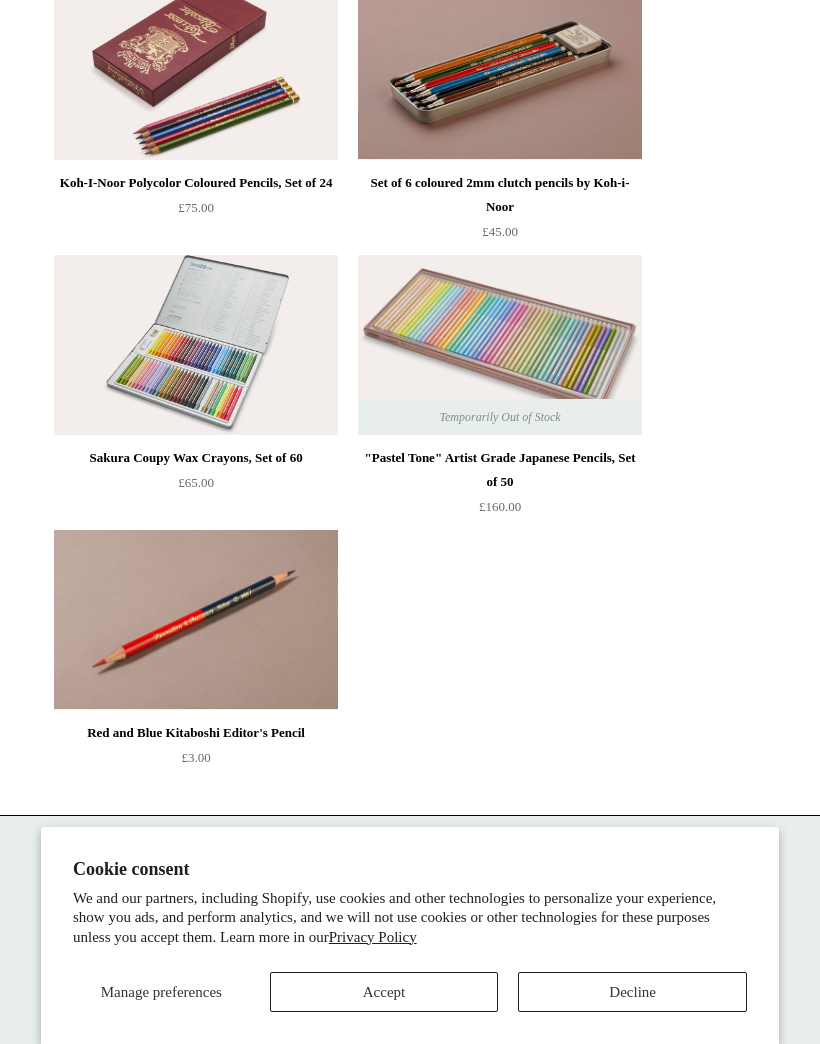 scroll, scrollTop: 894, scrollLeft: 0, axis: vertical 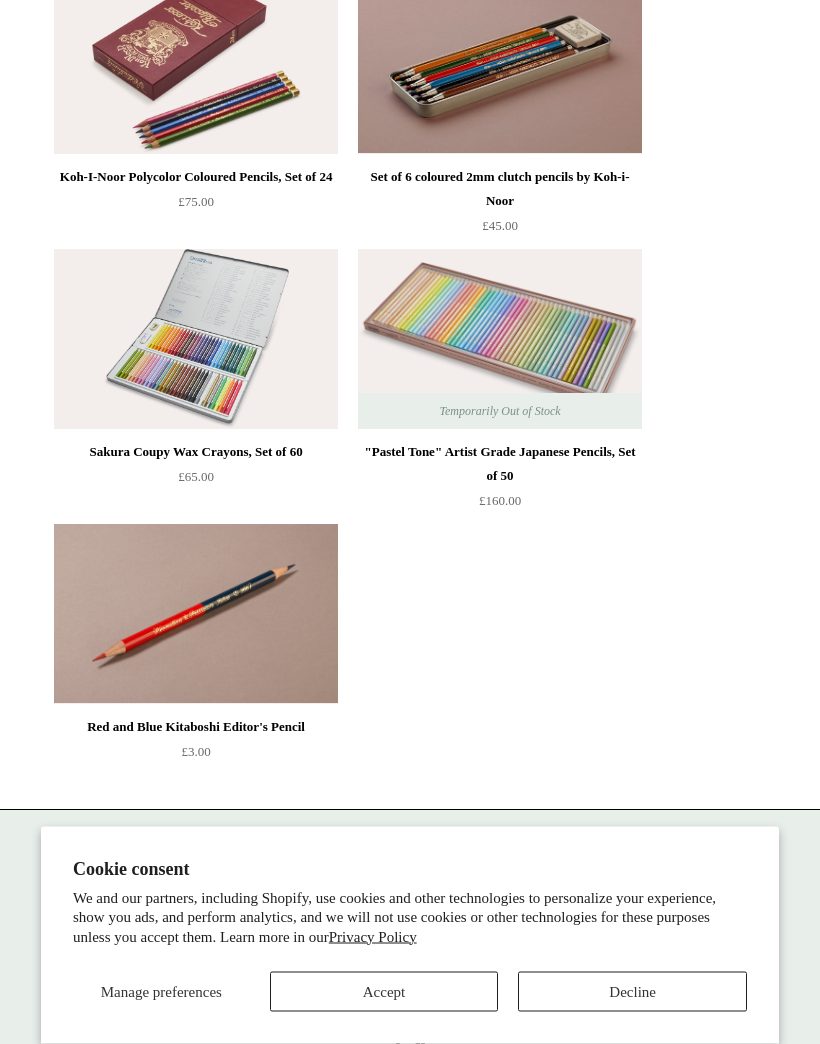 click on "Decline" at bounding box center [632, 992] 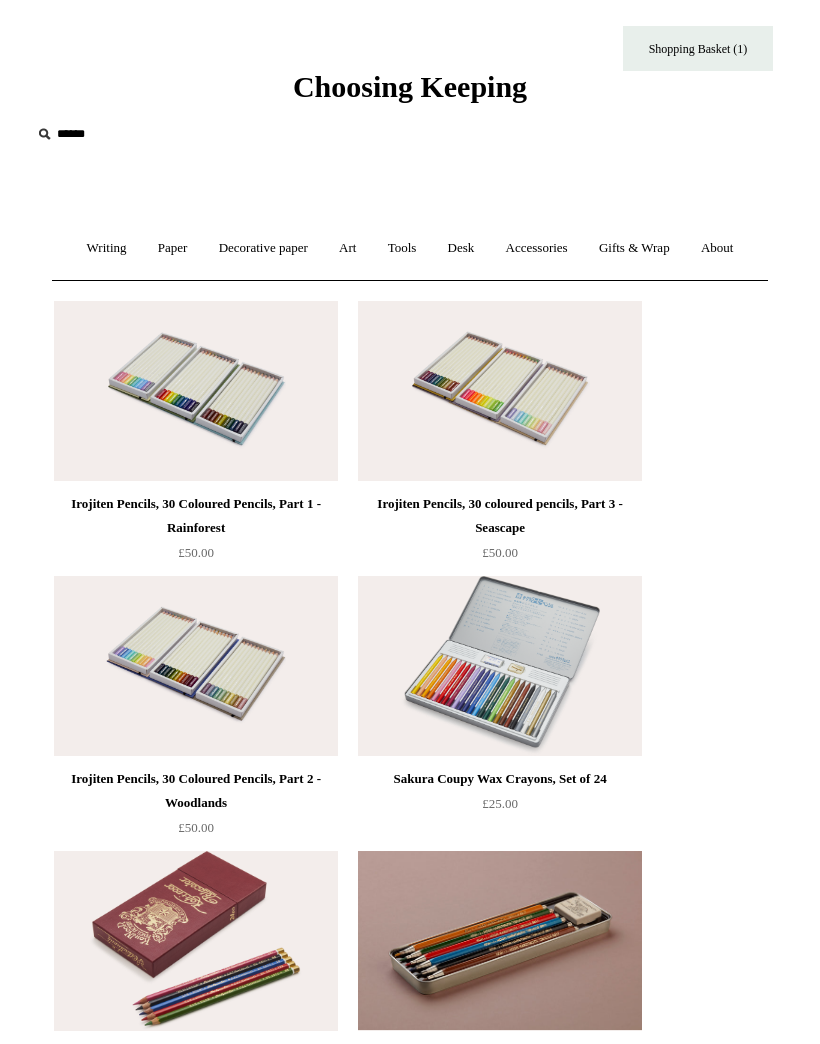 scroll, scrollTop: 0, scrollLeft: 0, axis: both 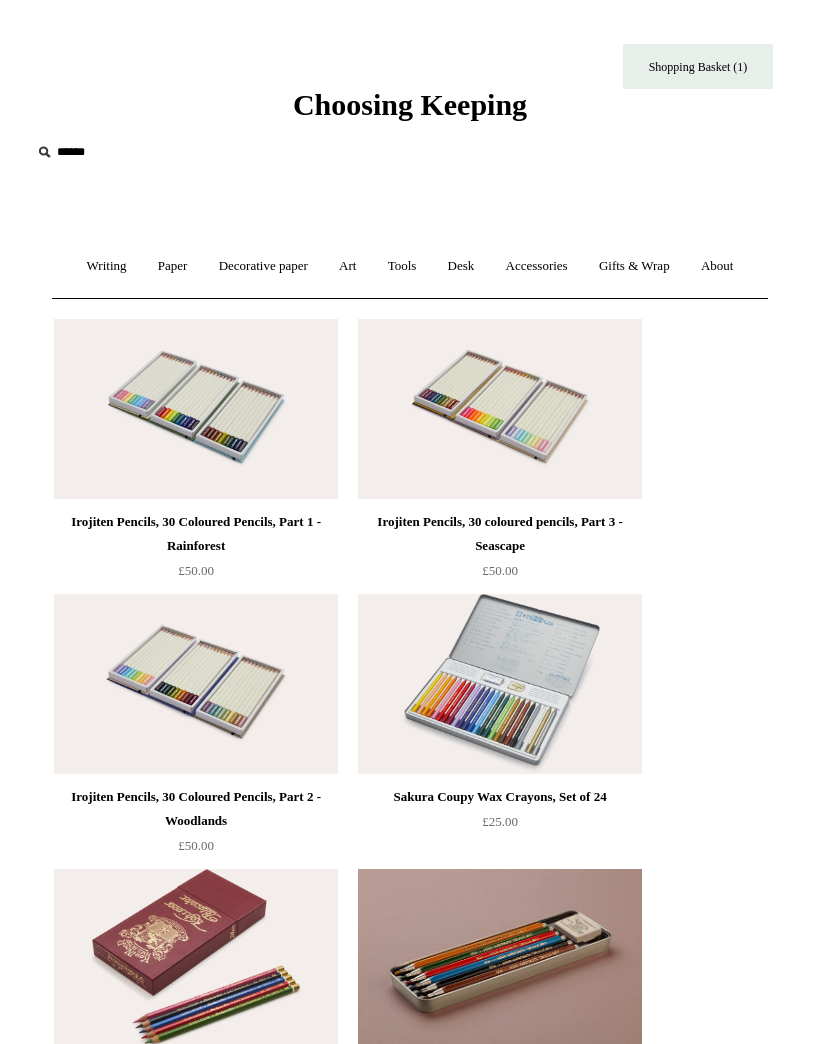 click on "Accessories +" at bounding box center [537, 266] 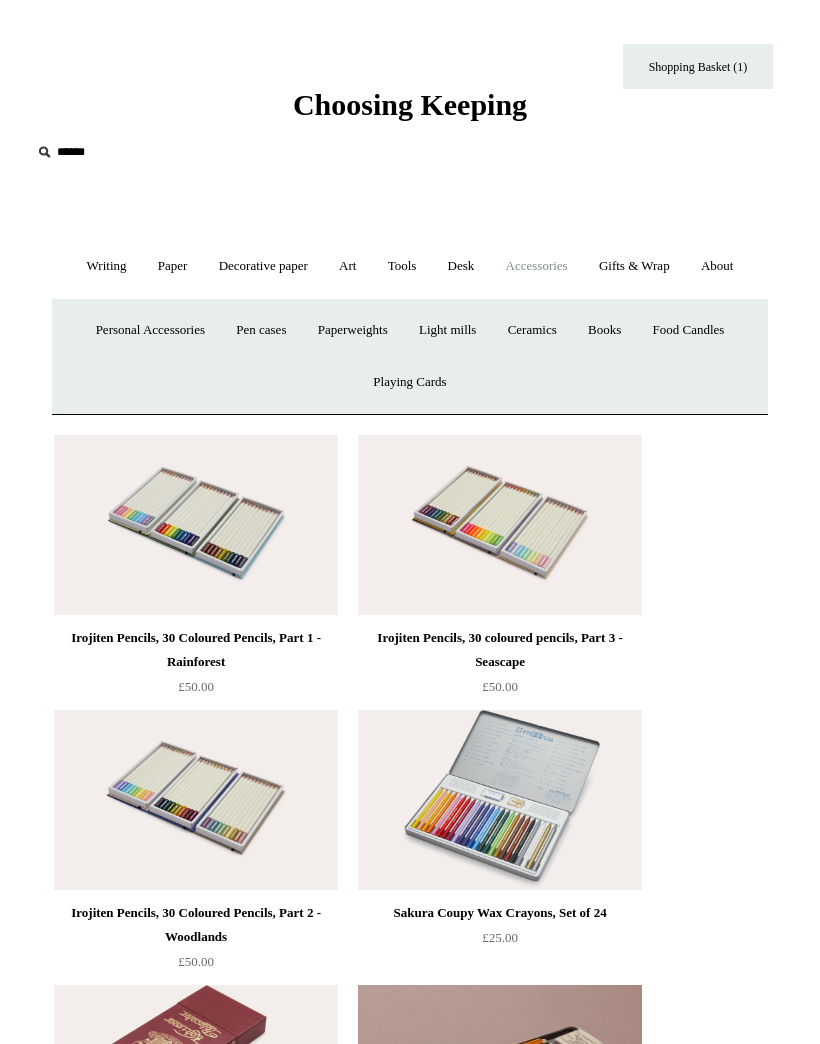 click on "Art +" at bounding box center (347, 266) 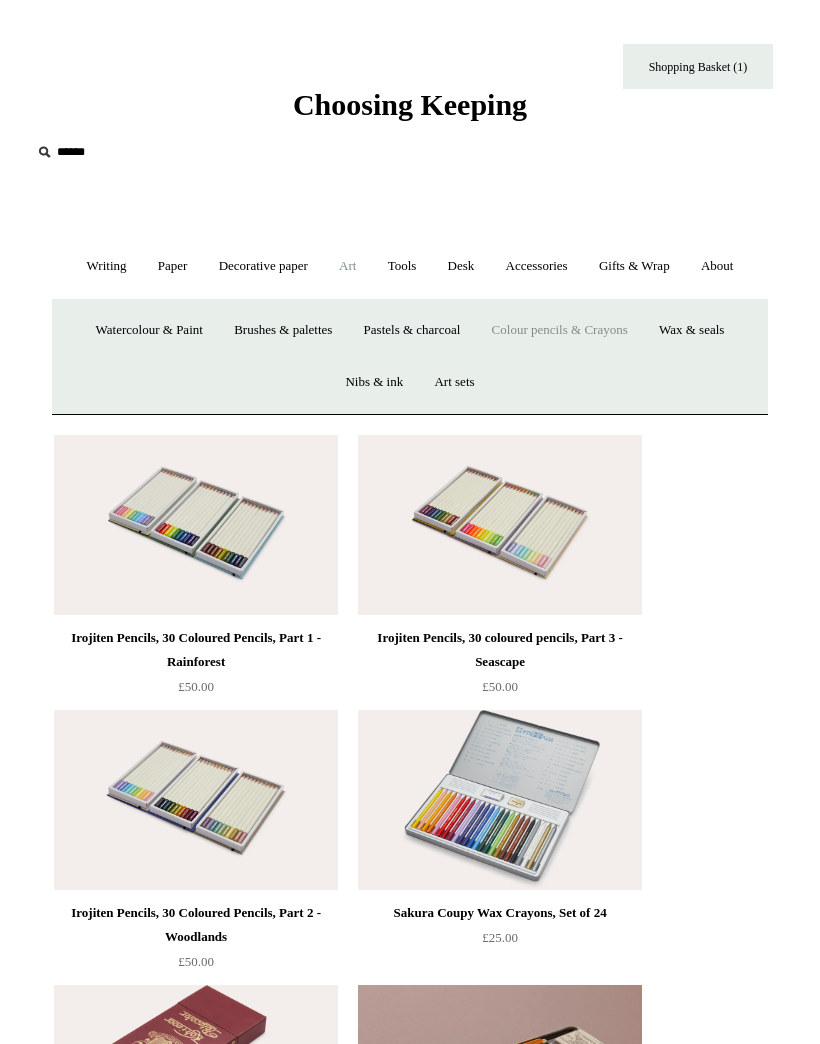 click on "Art sets" at bounding box center (454, 382) 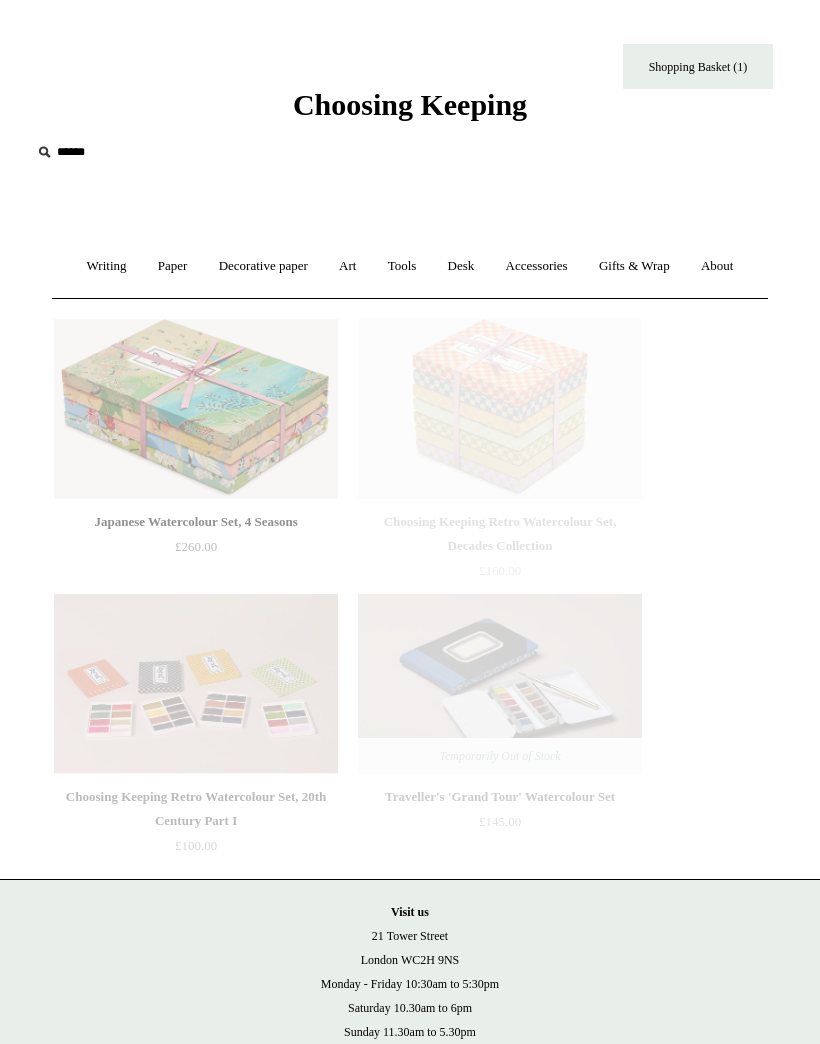 scroll, scrollTop: 0, scrollLeft: 0, axis: both 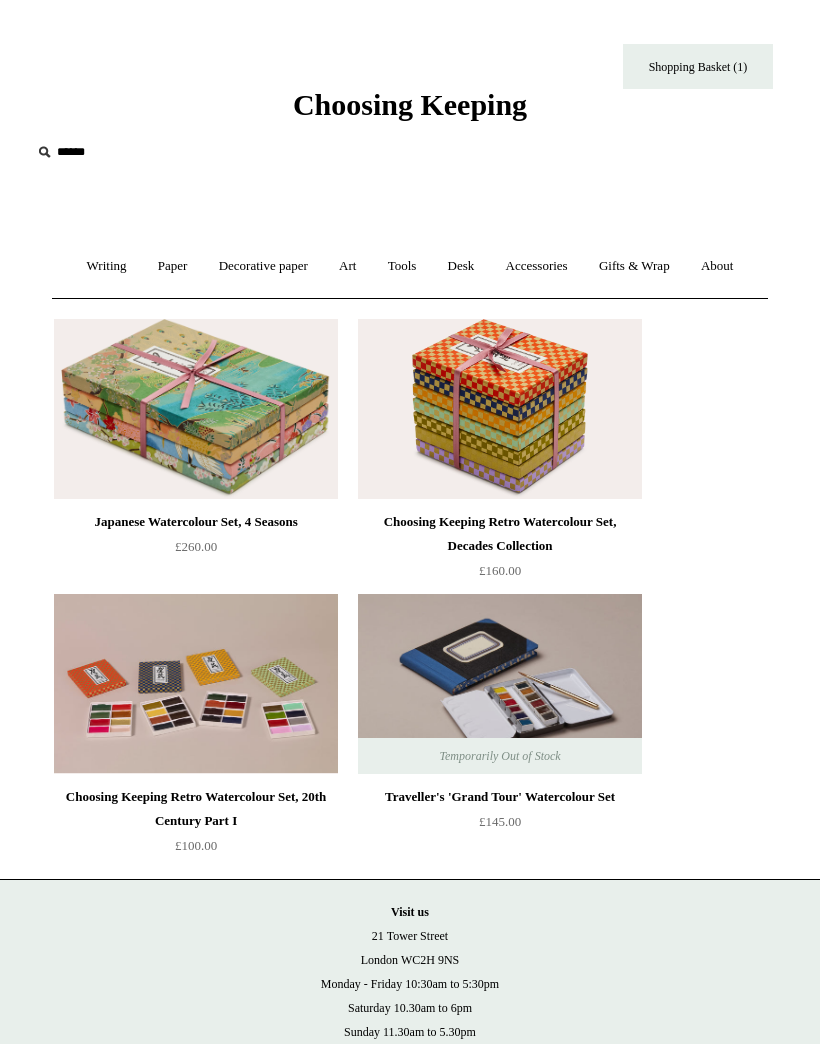 click on "Art +" at bounding box center (347, 266) 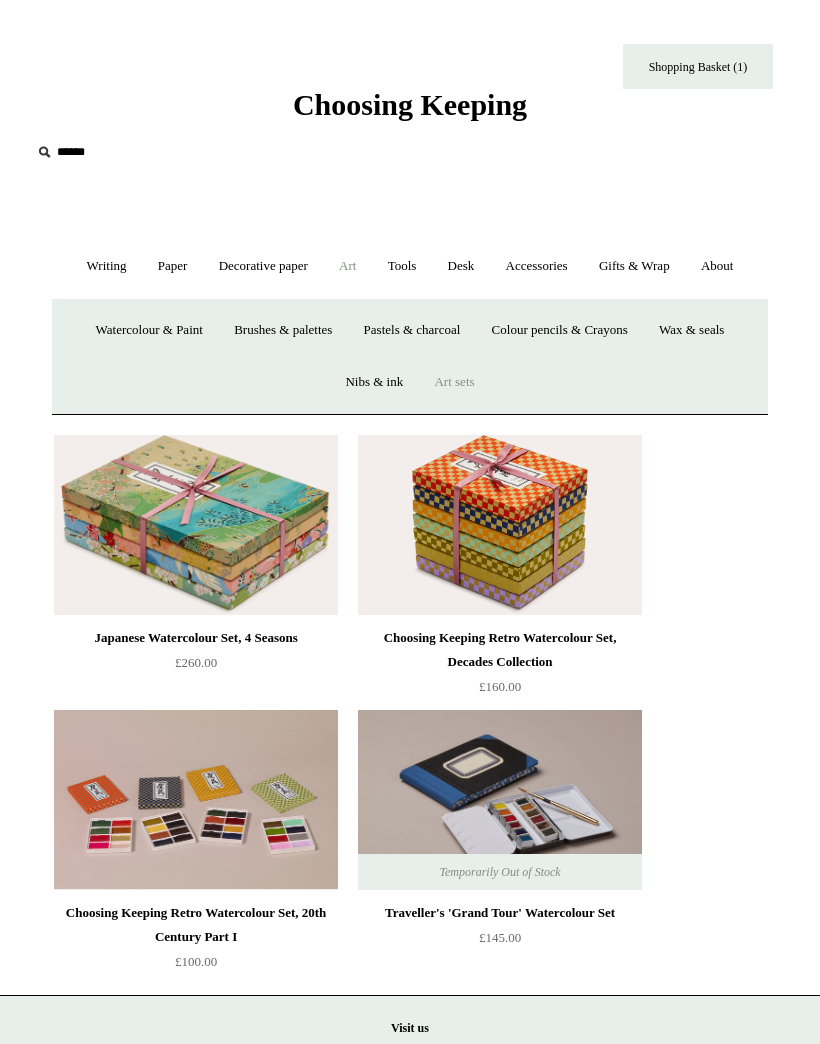 click on "Watercolour & Paint" at bounding box center (149, 330) 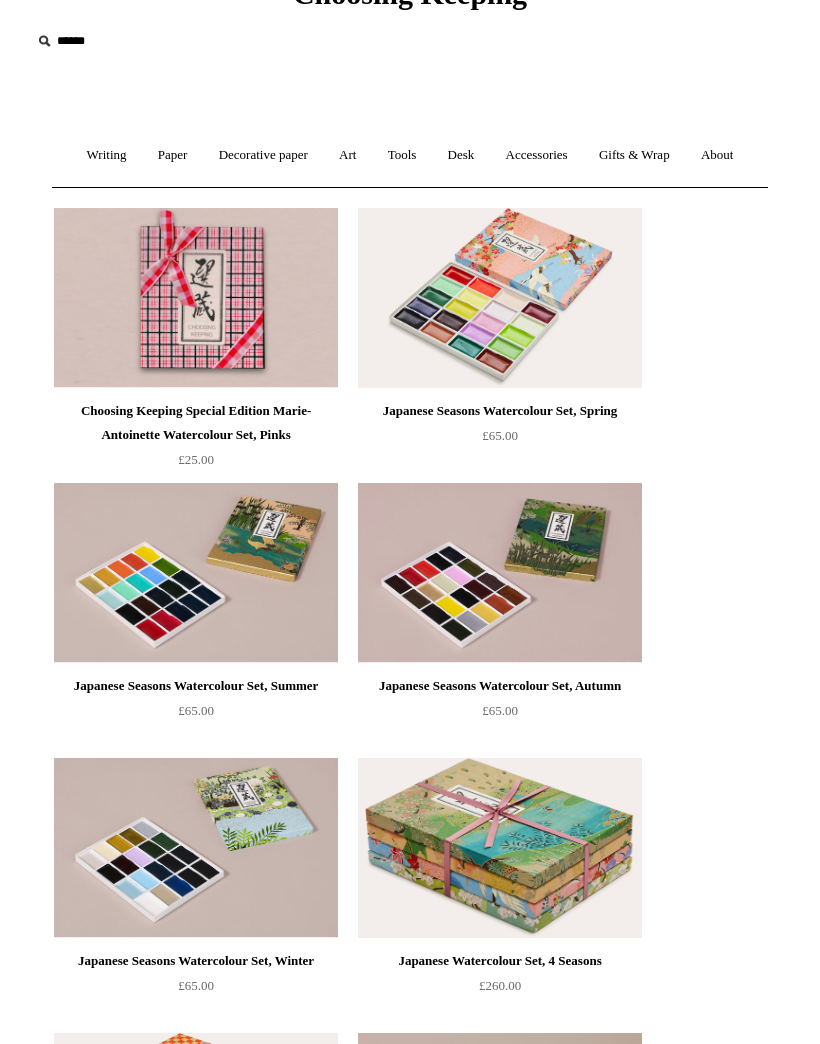 scroll, scrollTop: 0, scrollLeft: 0, axis: both 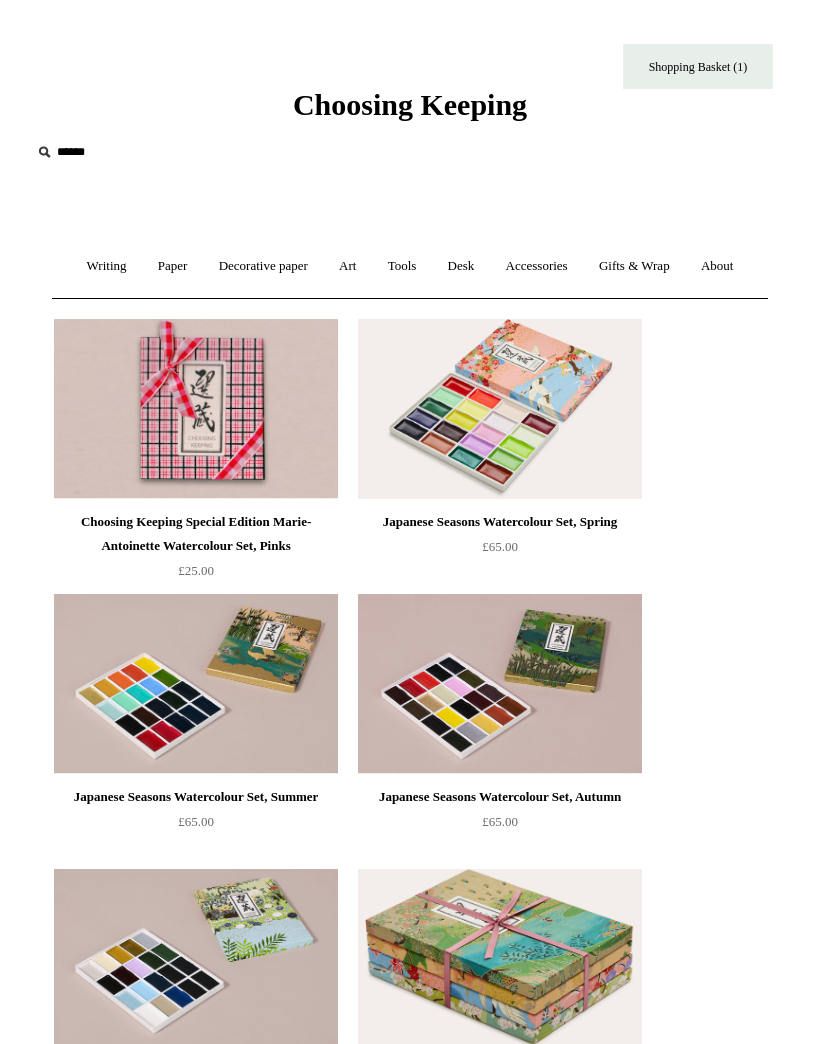 click on "Art +" at bounding box center [347, 266] 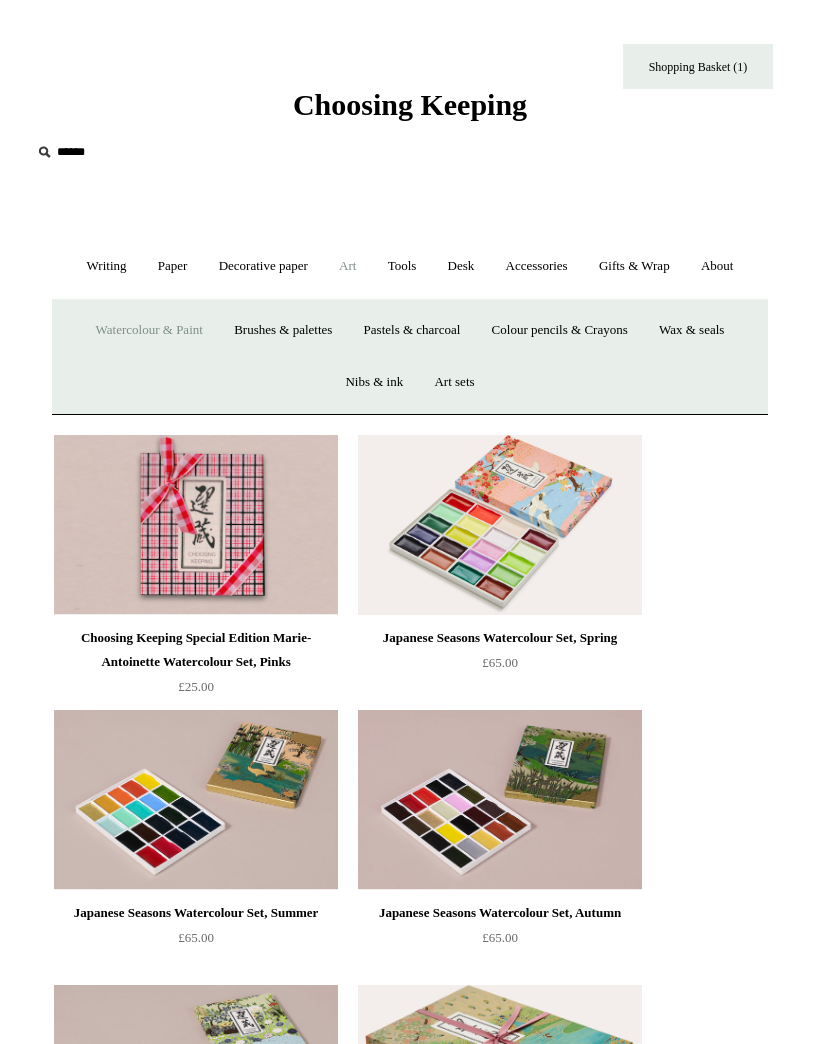 click on "Gifts & Wrap +" at bounding box center (634, 266) 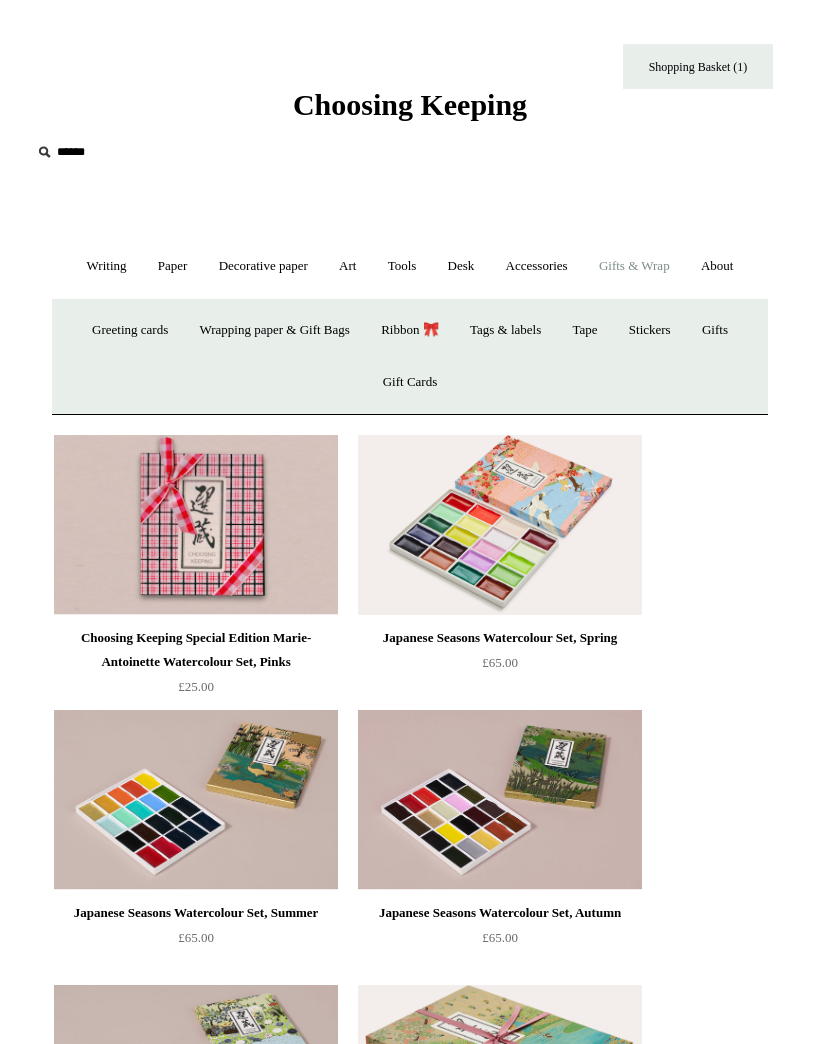 click on "Gifts +" at bounding box center (715, 330) 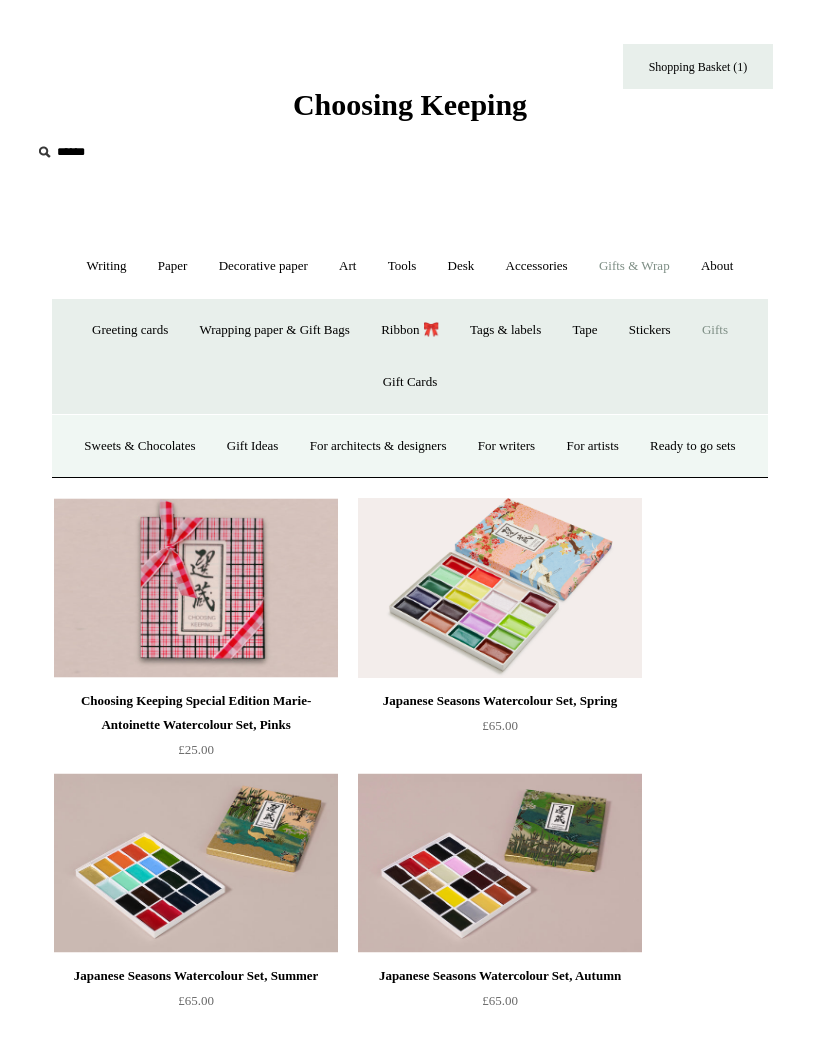 click on "For artists" at bounding box center (592, 446) 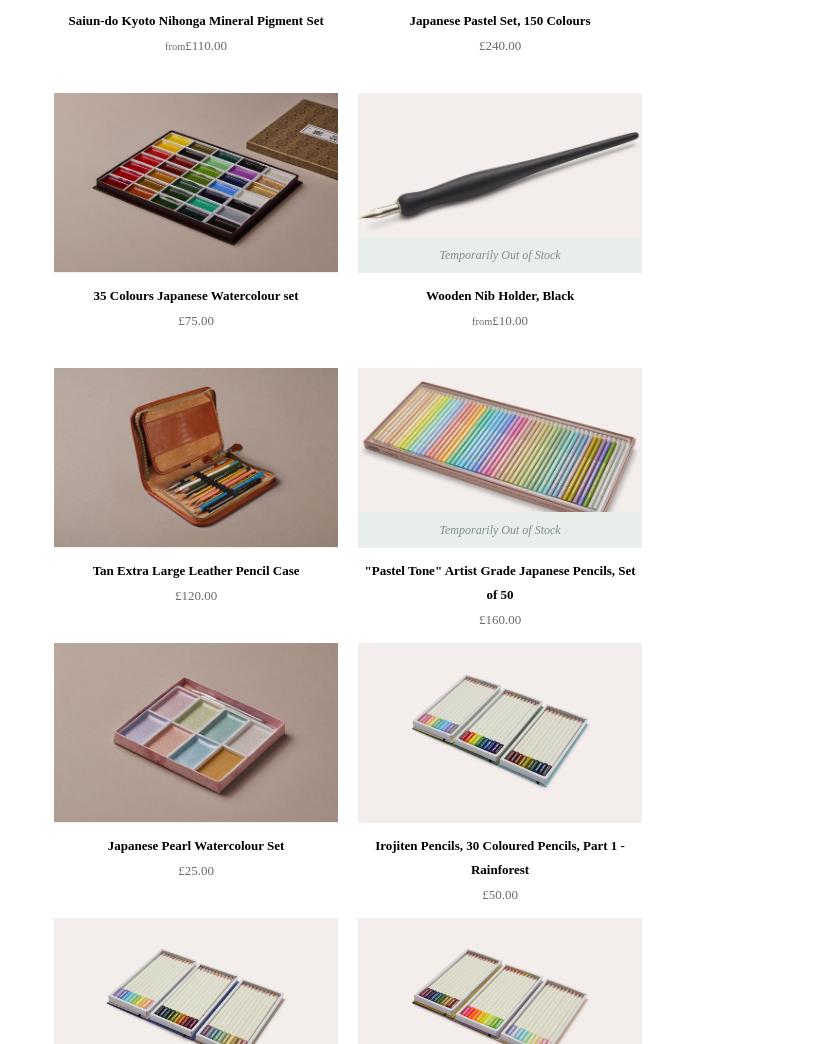scroll, scrollTop: 0, scrollLeft: 0, axis: both 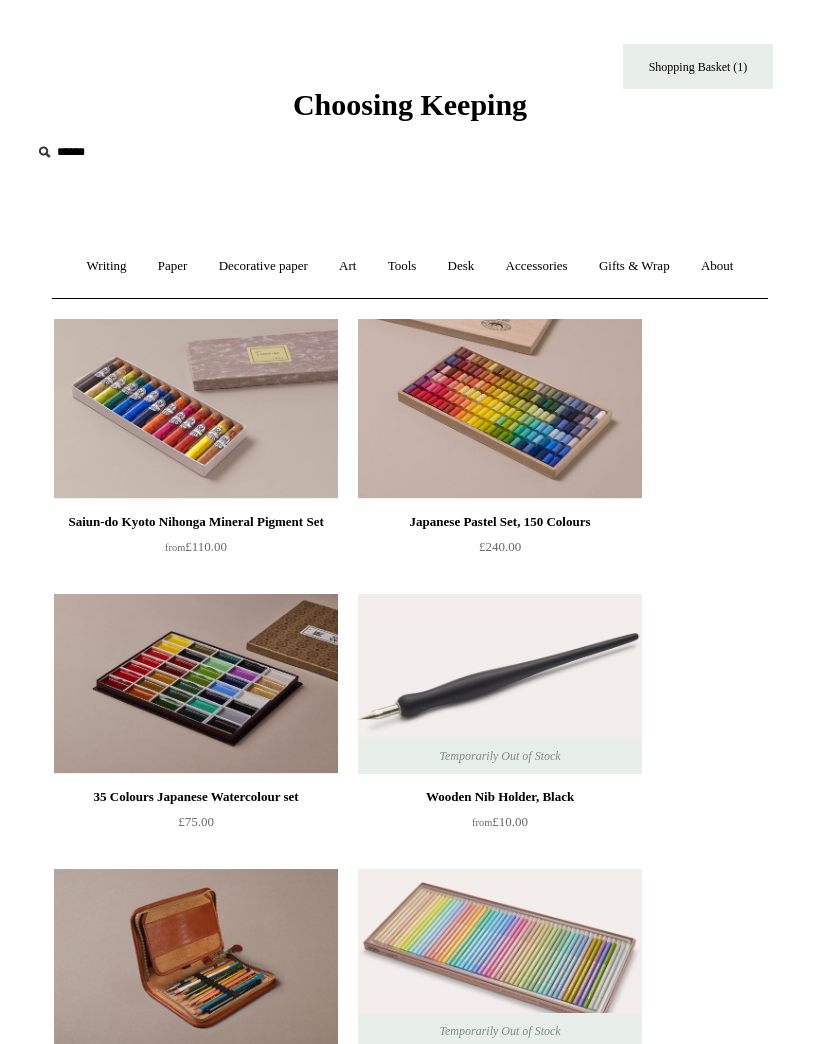 click on "Art +" at bounding box center [347, 266] 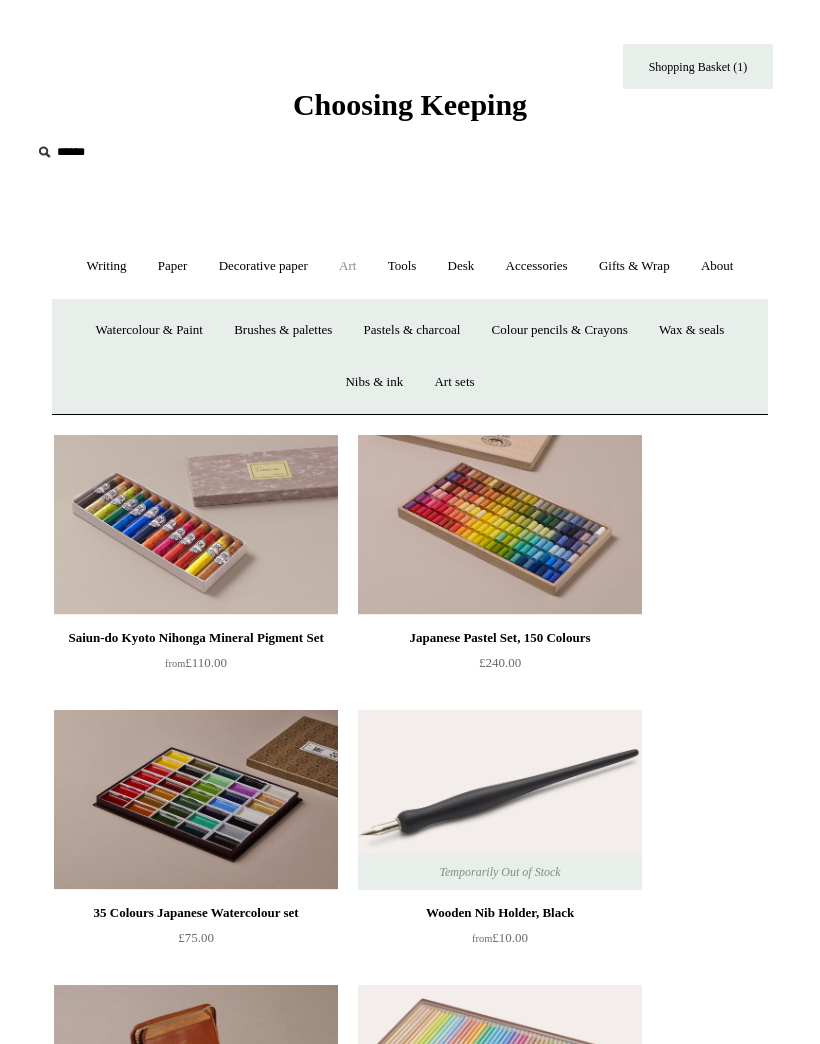 click on "Paper +" at bounding box center (173, 266) 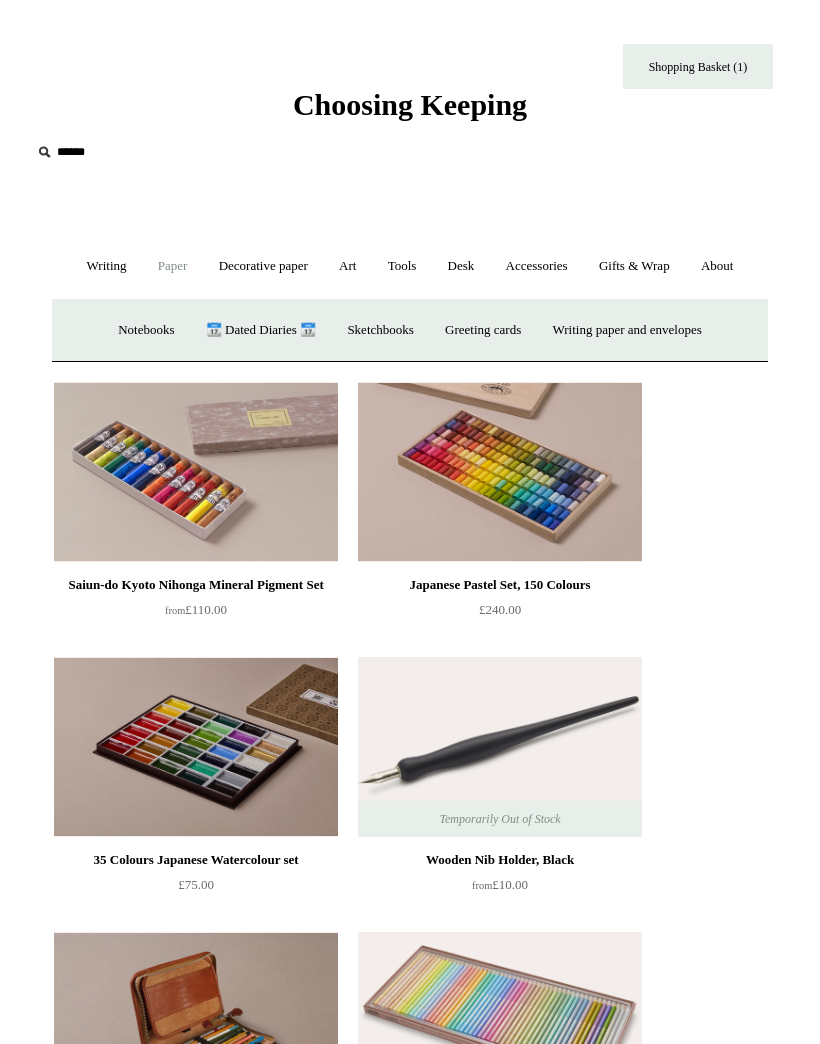 click on "Sketchbooks +" at bounding box center [380, 330] 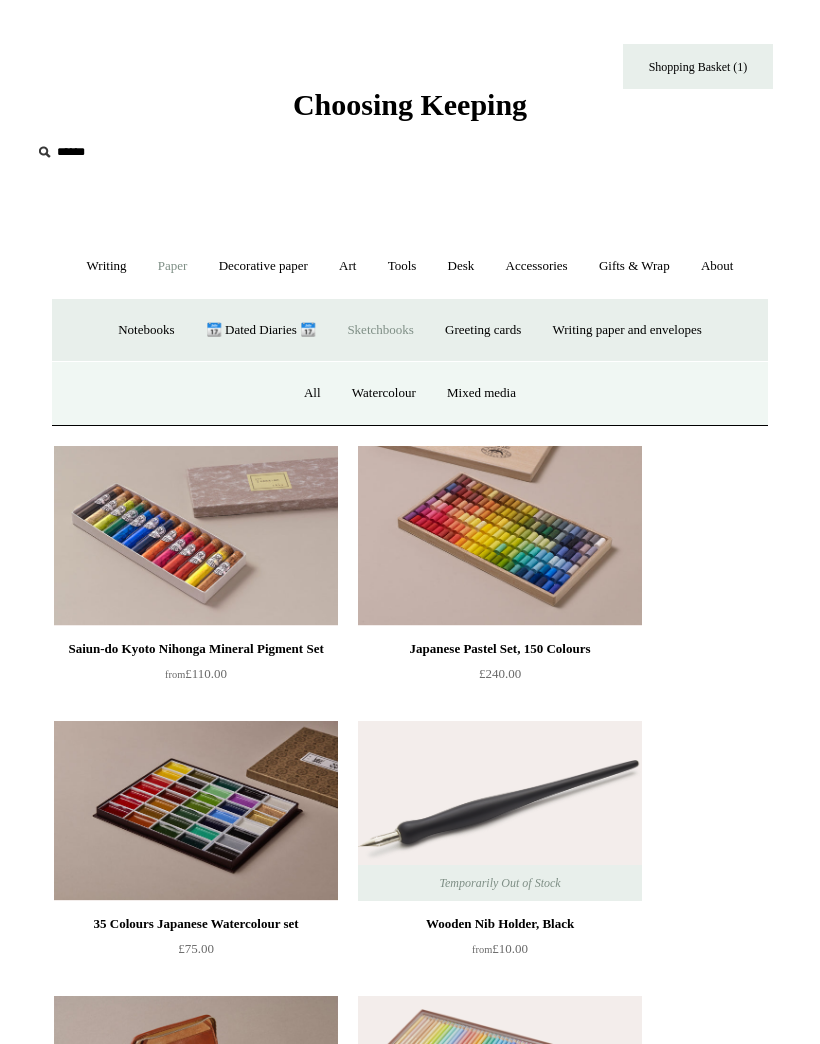 click on "All" at bounding box center (312, 393) 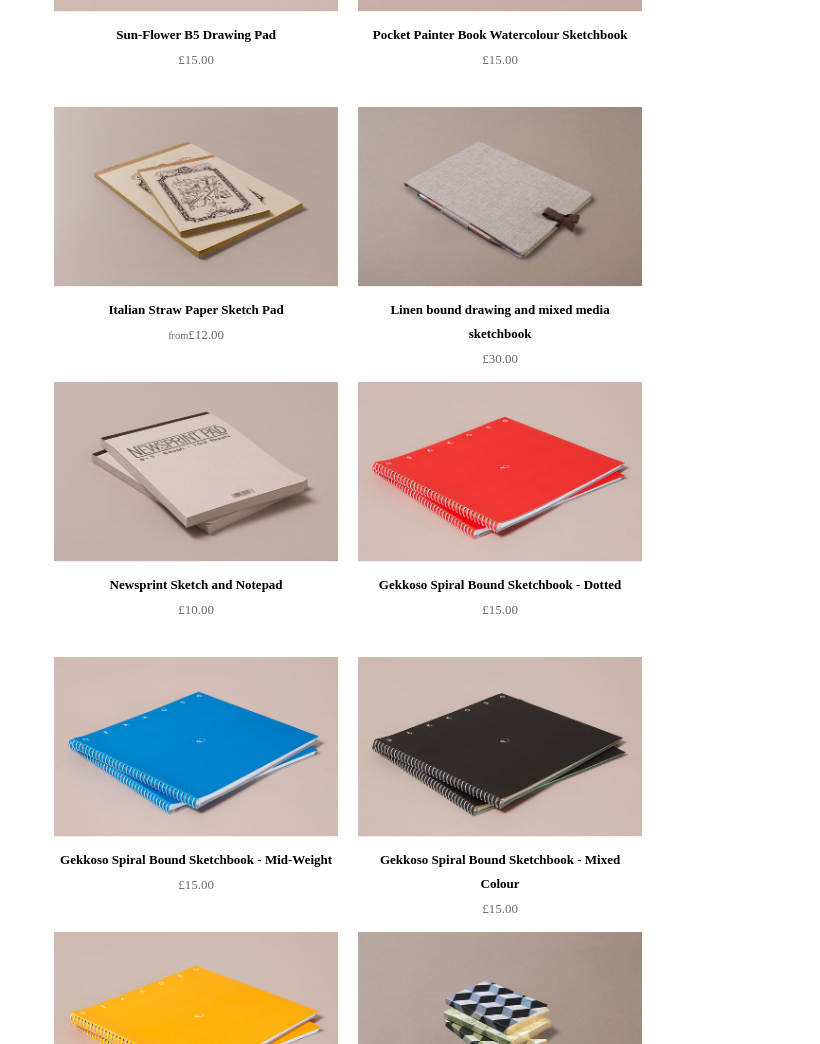 scroll, scrollTop: 2414, scrollLeft: 0, axis: vertical 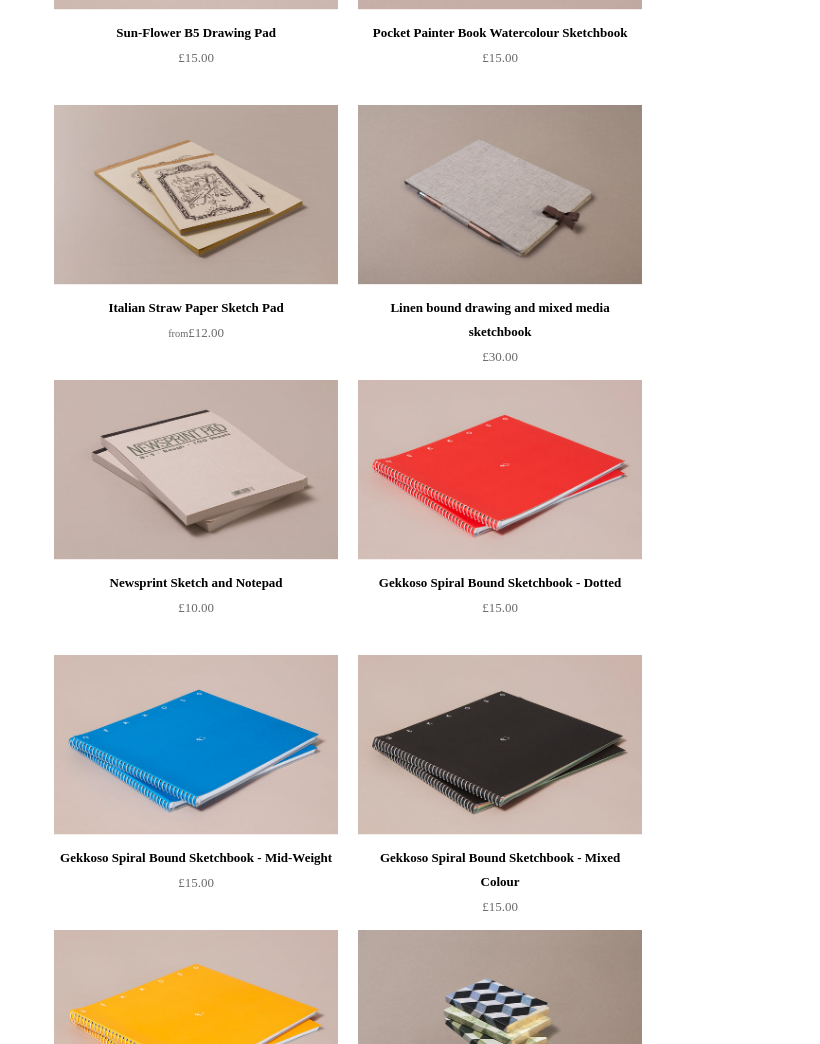 click on "Newsprint Sketch and Notepad" at bounding box center [196, 583] 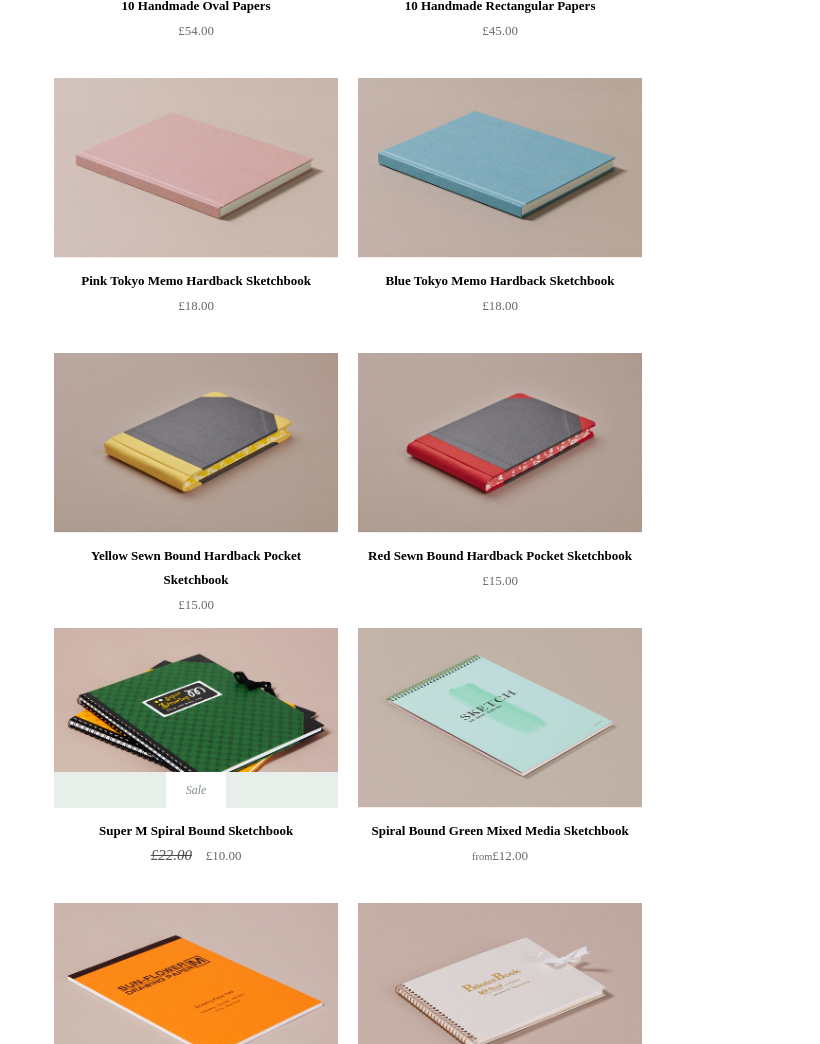 scroll, scrollTop: 1340, scrollLeft: 0, axis: vertical 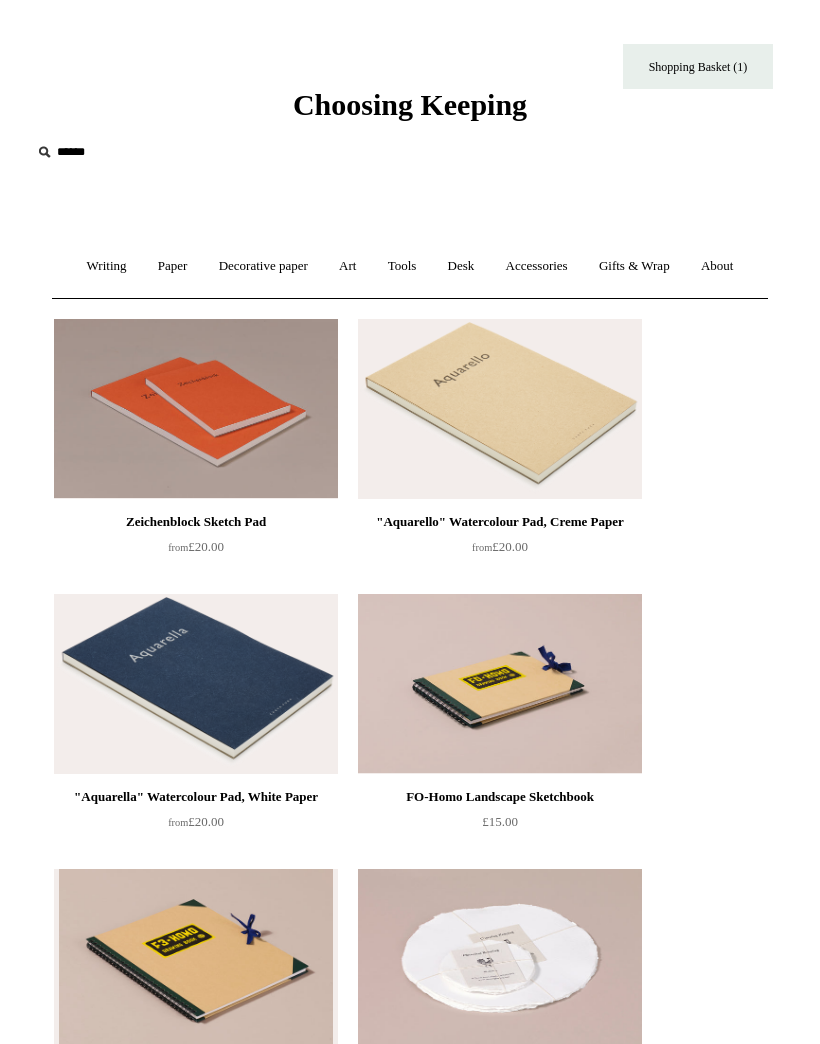 click on "Shopping Basket (1)" at bounding box center [698, 66] 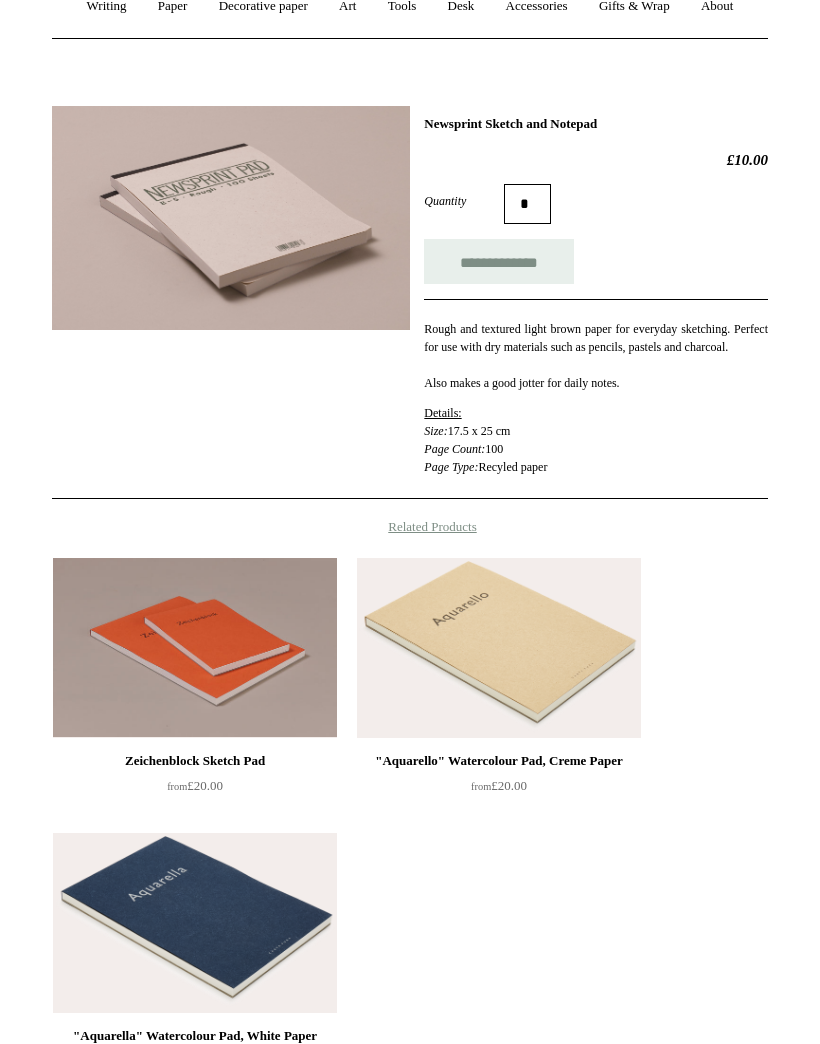 scroll, scrollTop: 37, scrollLeft: 0, axis: vertical 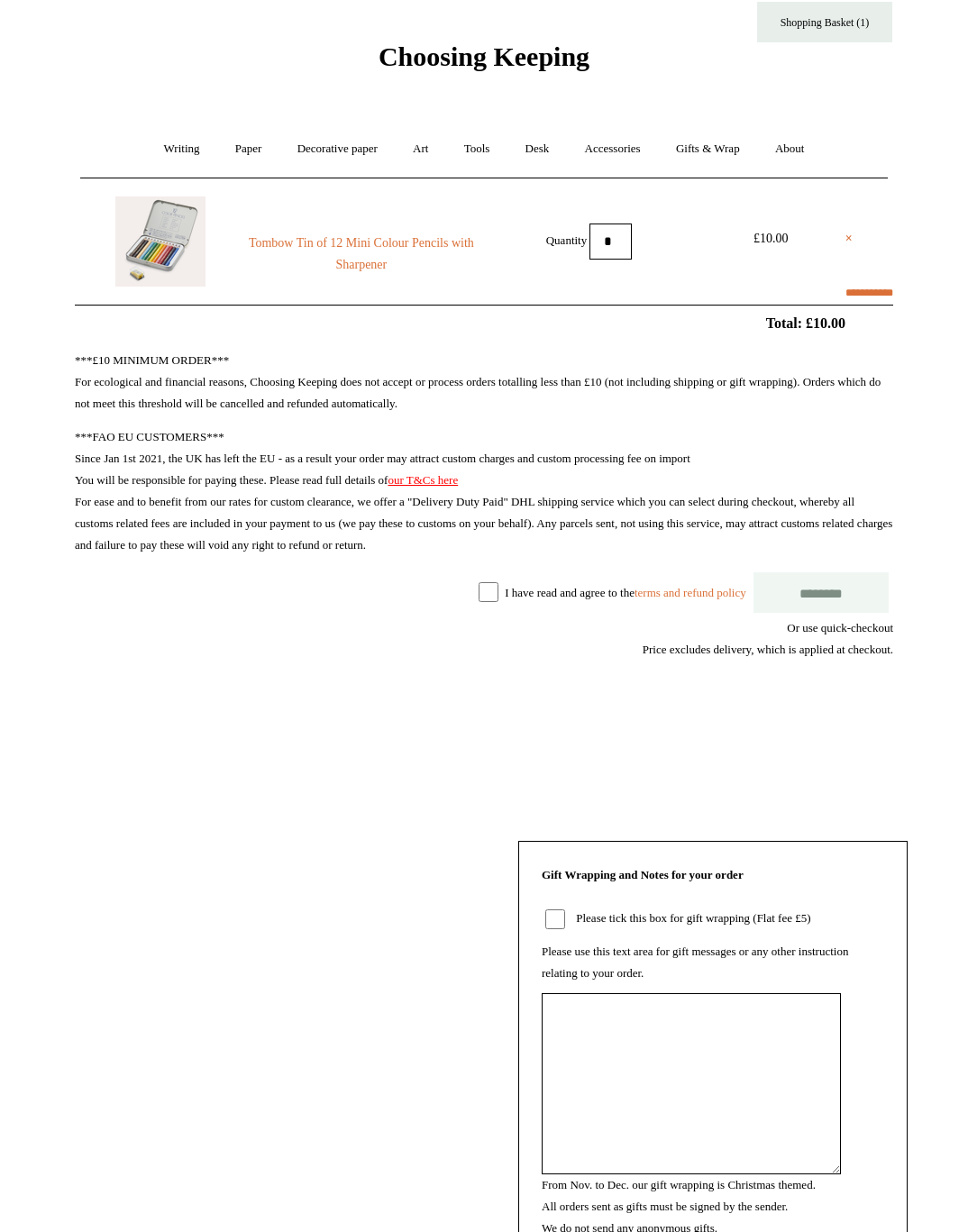 select on "**********" 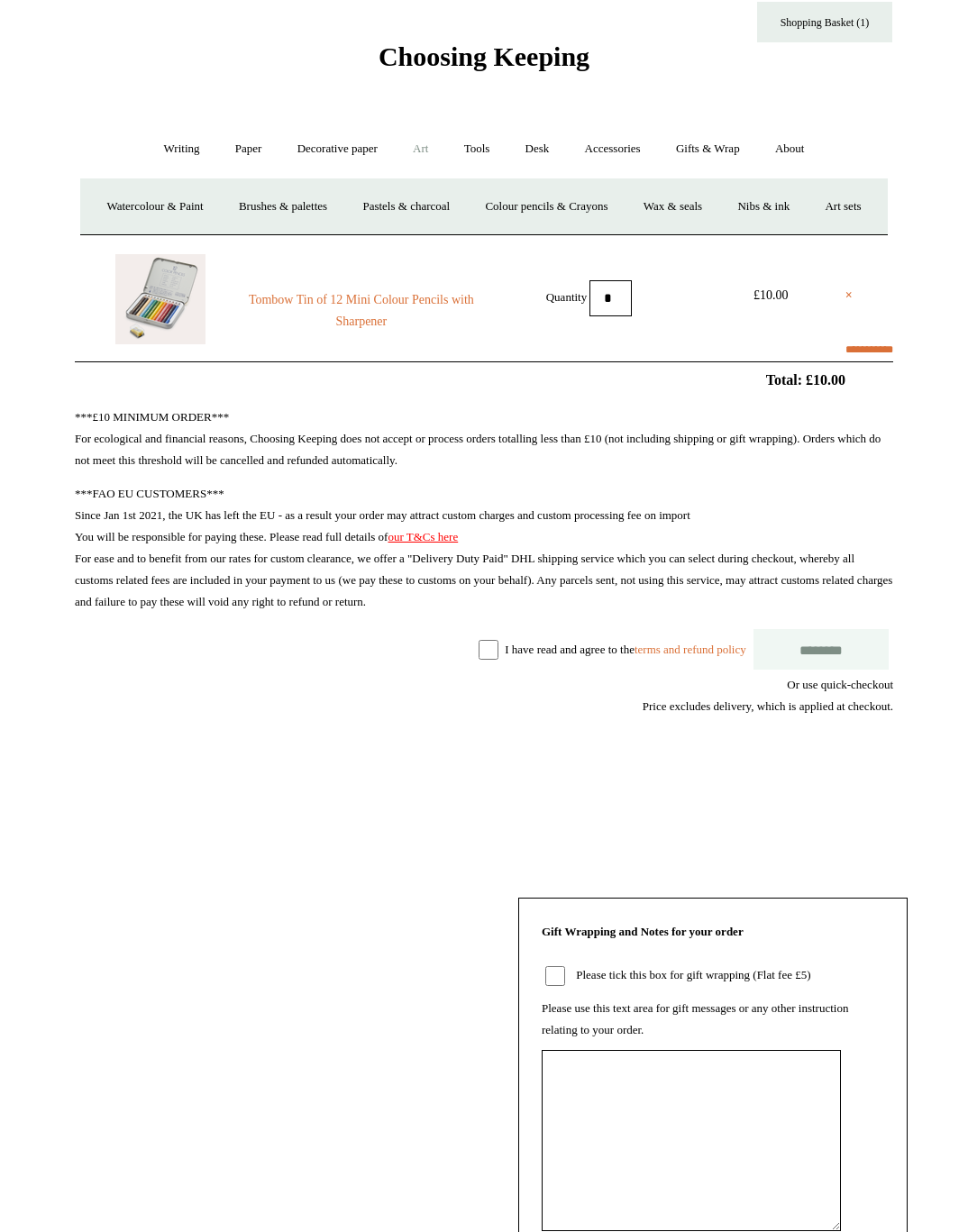 click on "Tools +" at bounding box center (477, 149) 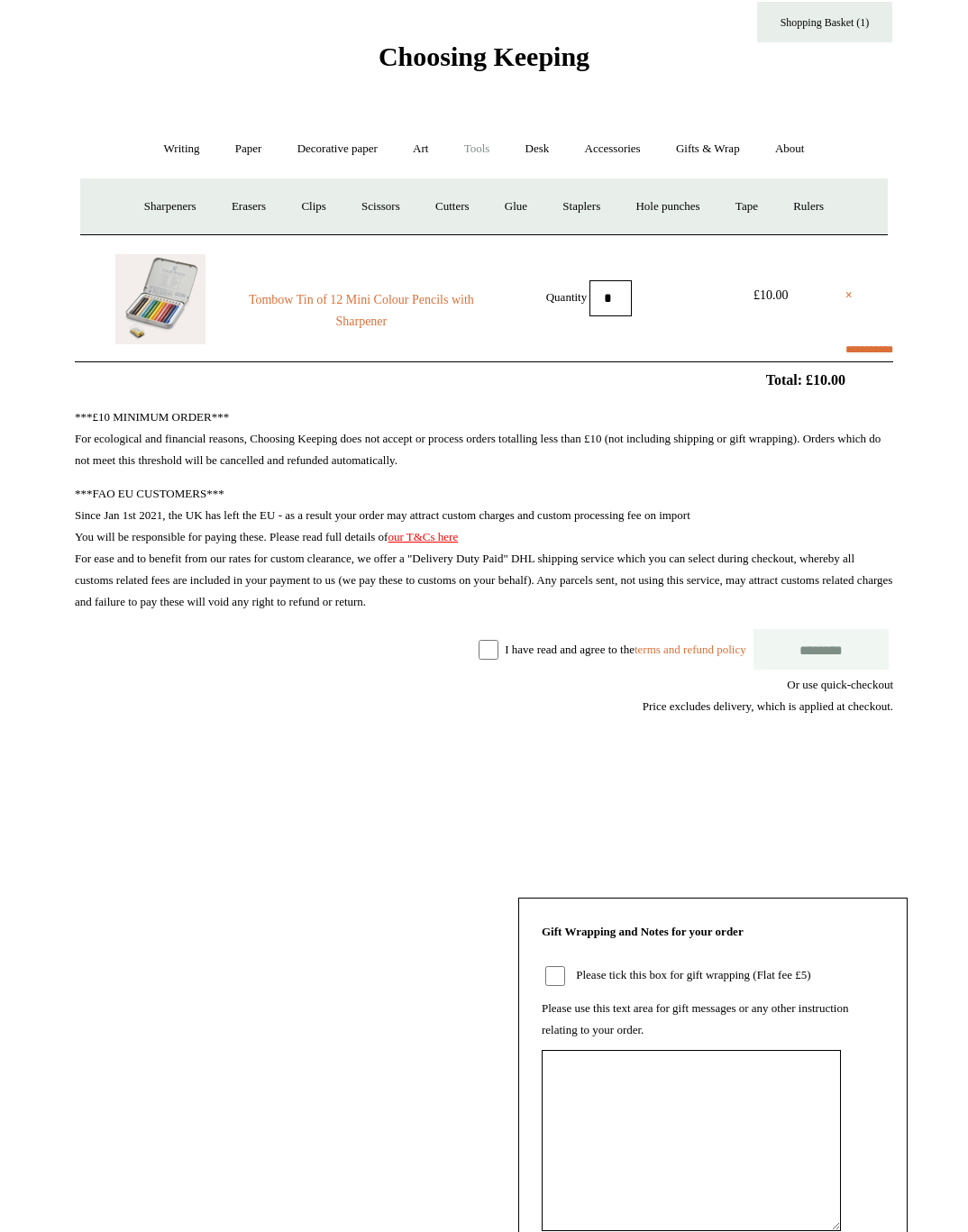 click on "Decorative paper +" at bounding box center (337, 149) 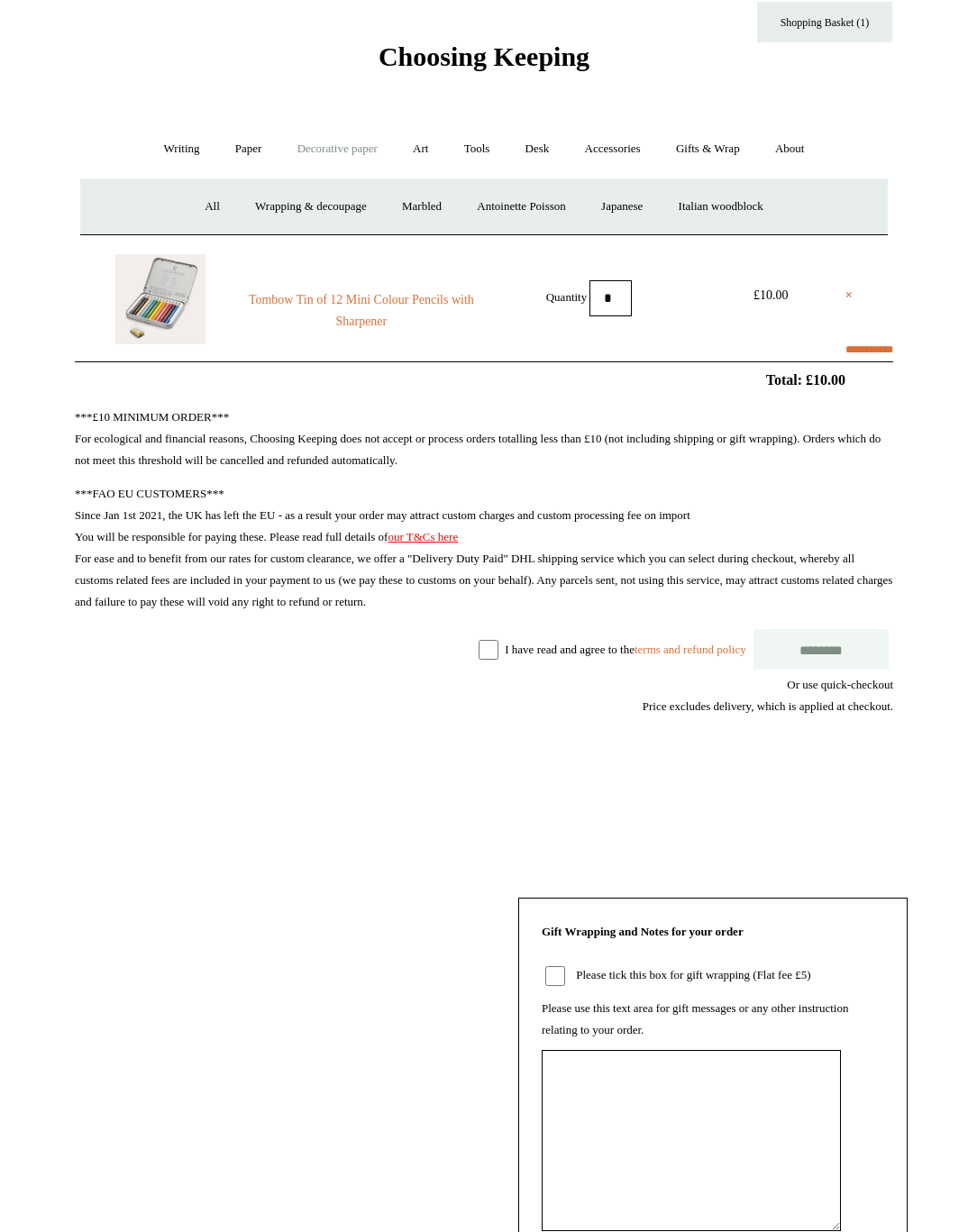 click on "Gifts & Wrap +" at bounding box center [708, 149] 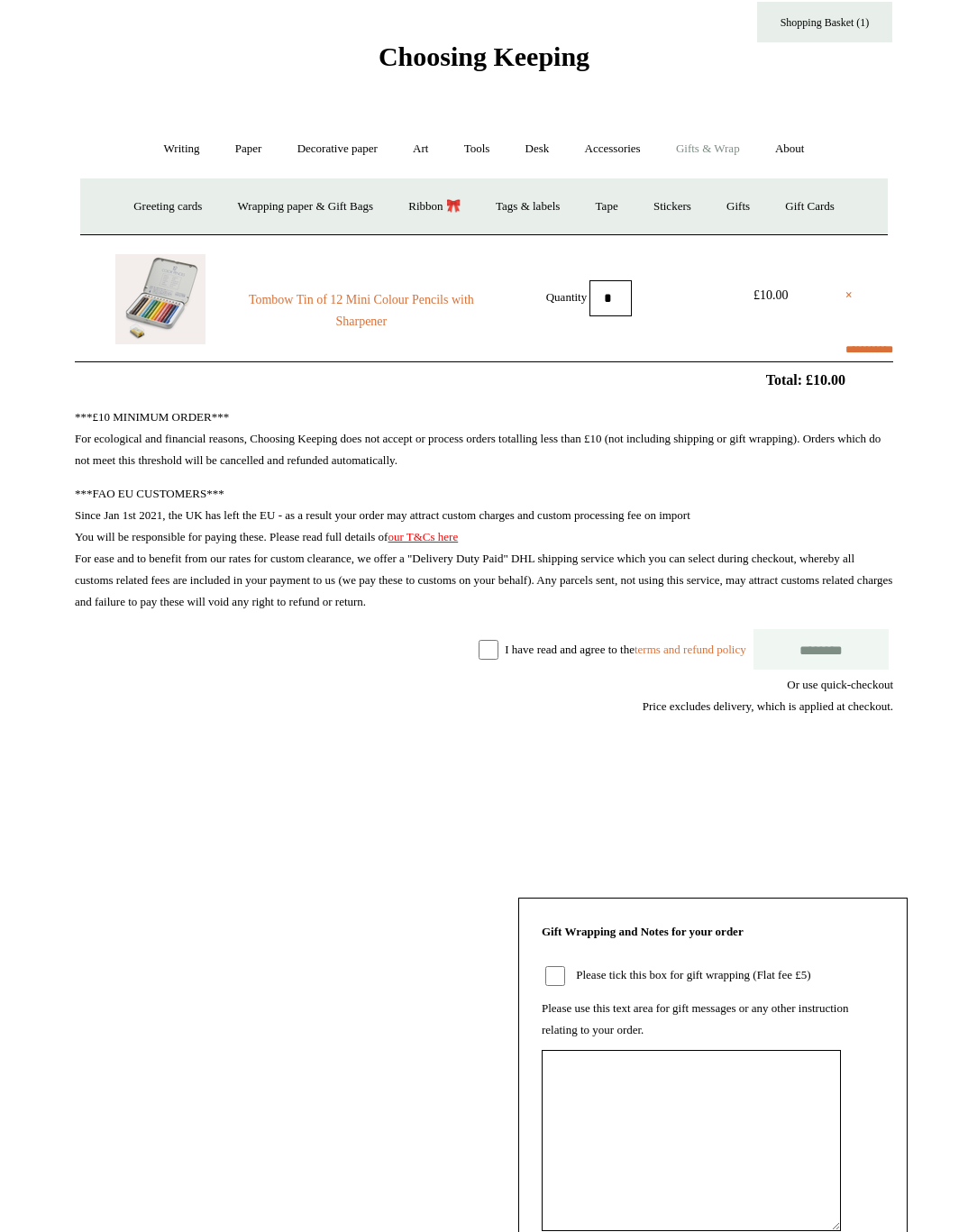 click on "Stickers" at bounding box center [672, 206] 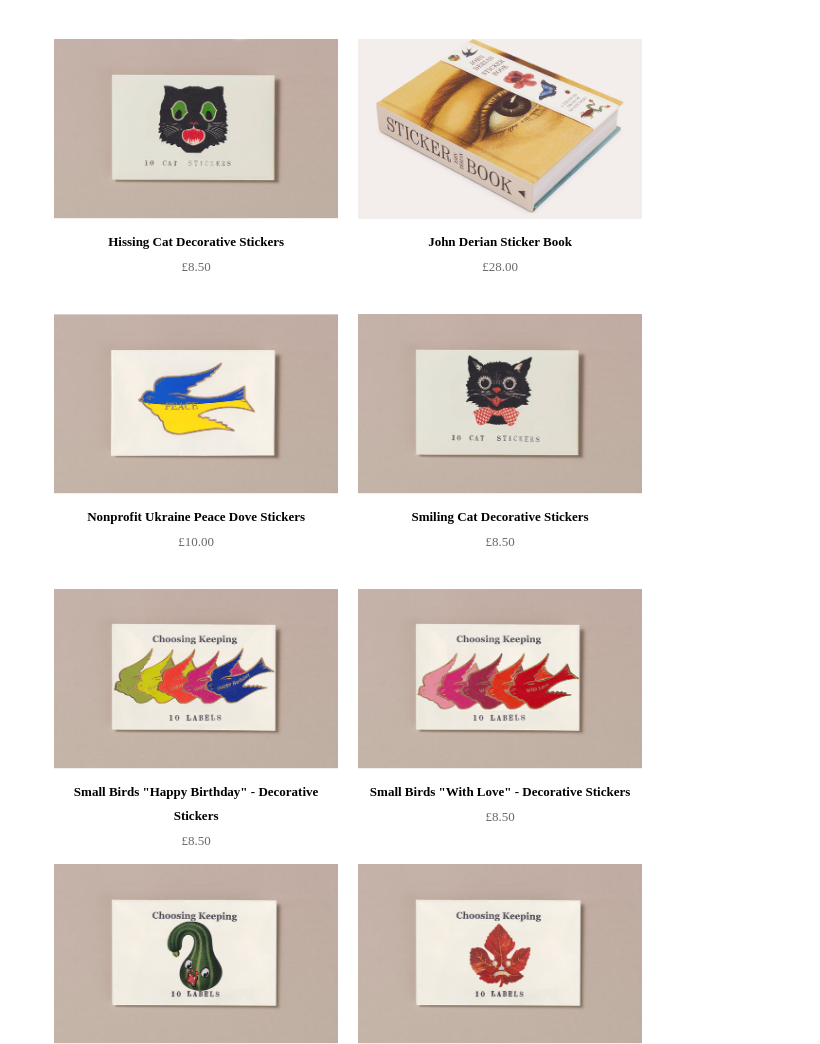 scroll, scrollTop: 324, scrollLeft: 0, axis: vertical 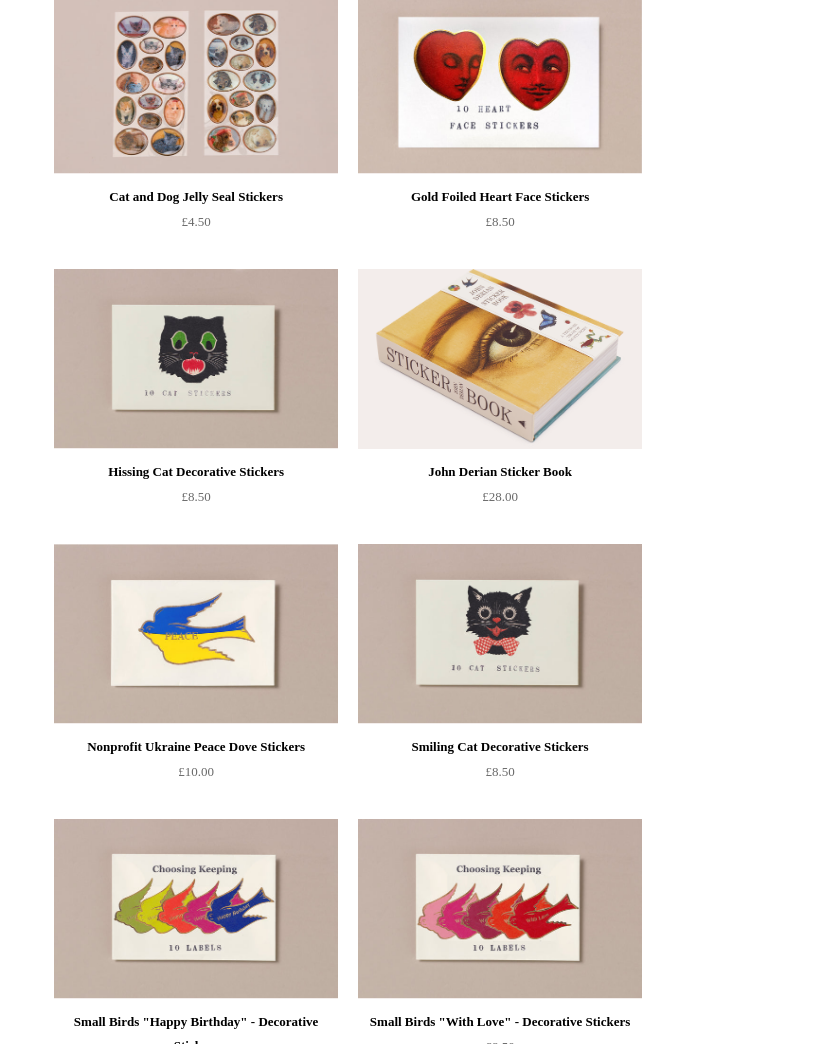 click at bounding box center (500, 360) 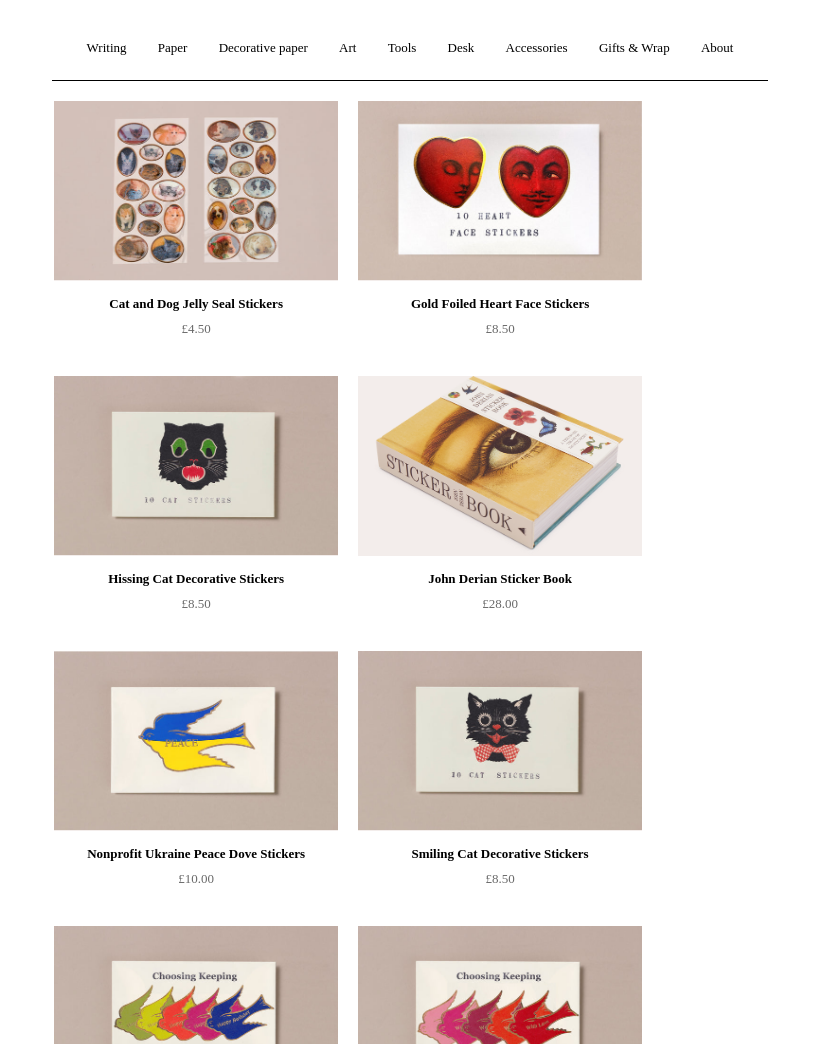 scroll, scrollTop: 0, scrollLeft: 0, axis: both 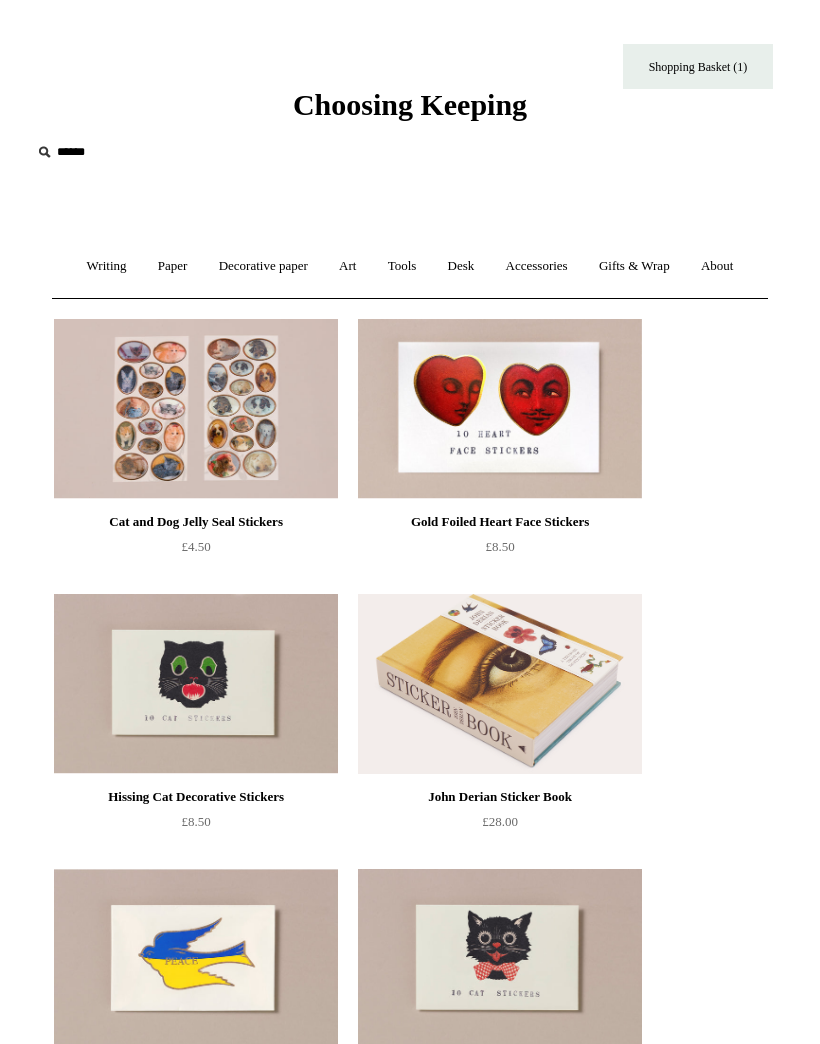 click on "Gifts & Wrap +" at bounding box center [634, 266] 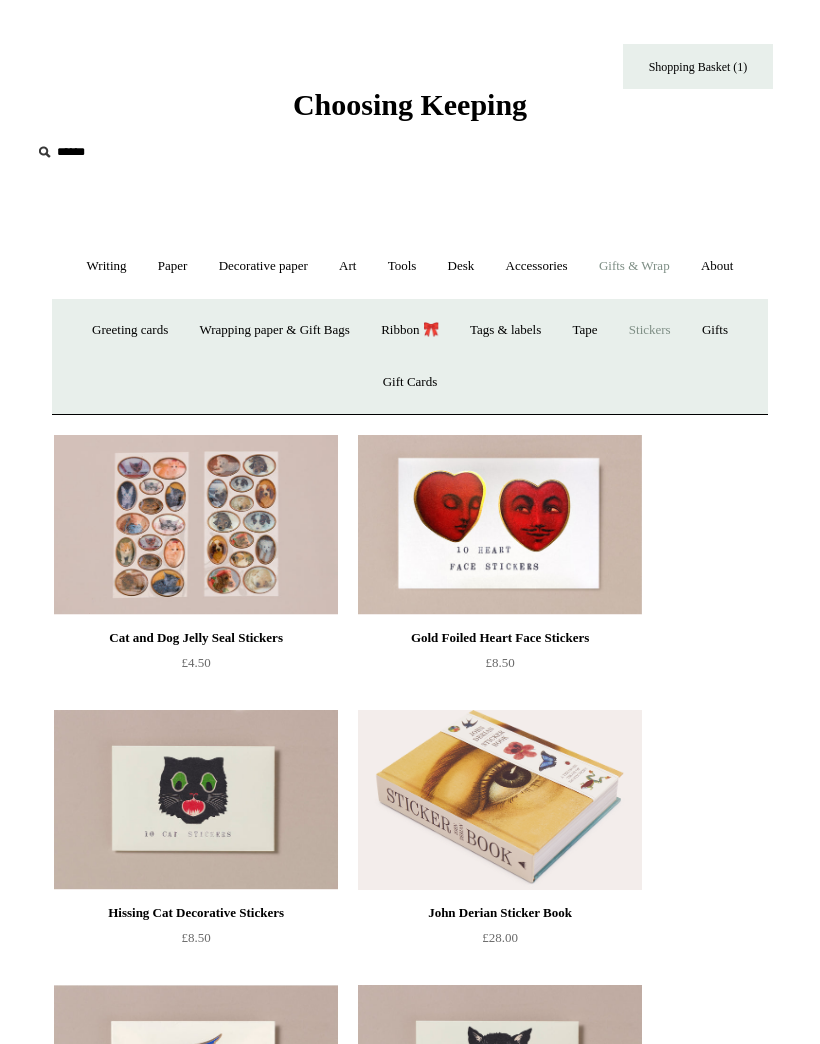 click on "Writing +" at bounding box center [107, 266] 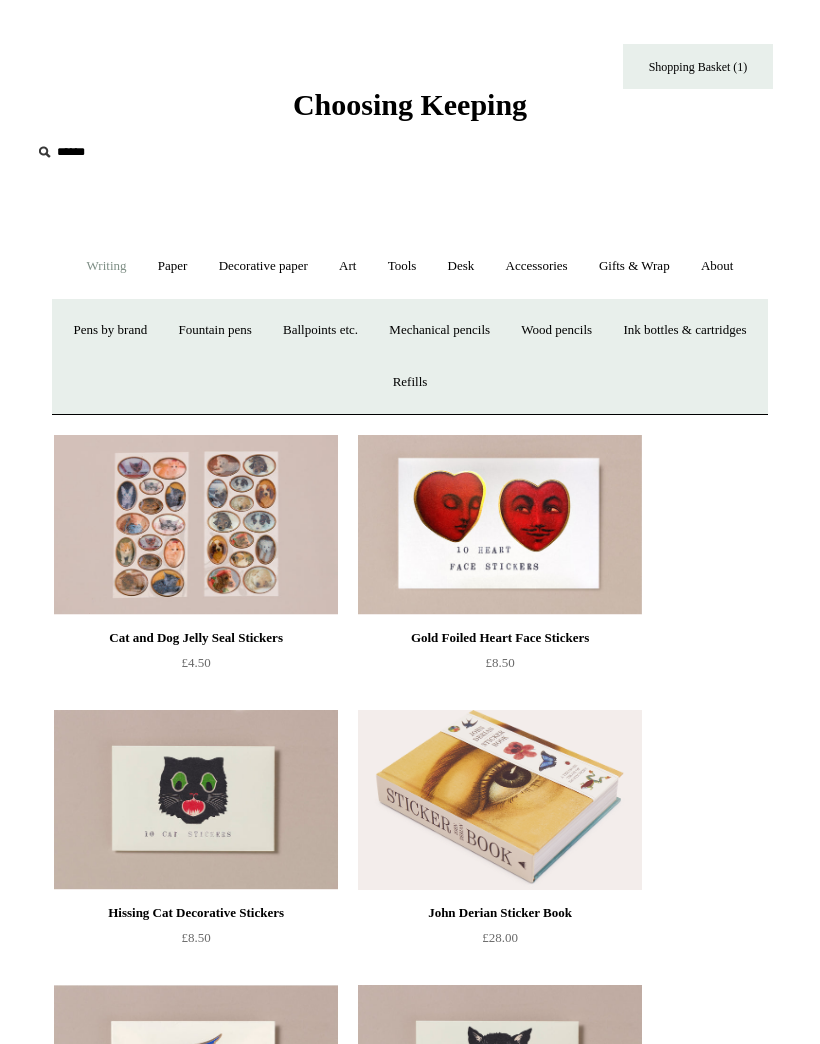 click on "Paper +" at bounding box center (173, 266) 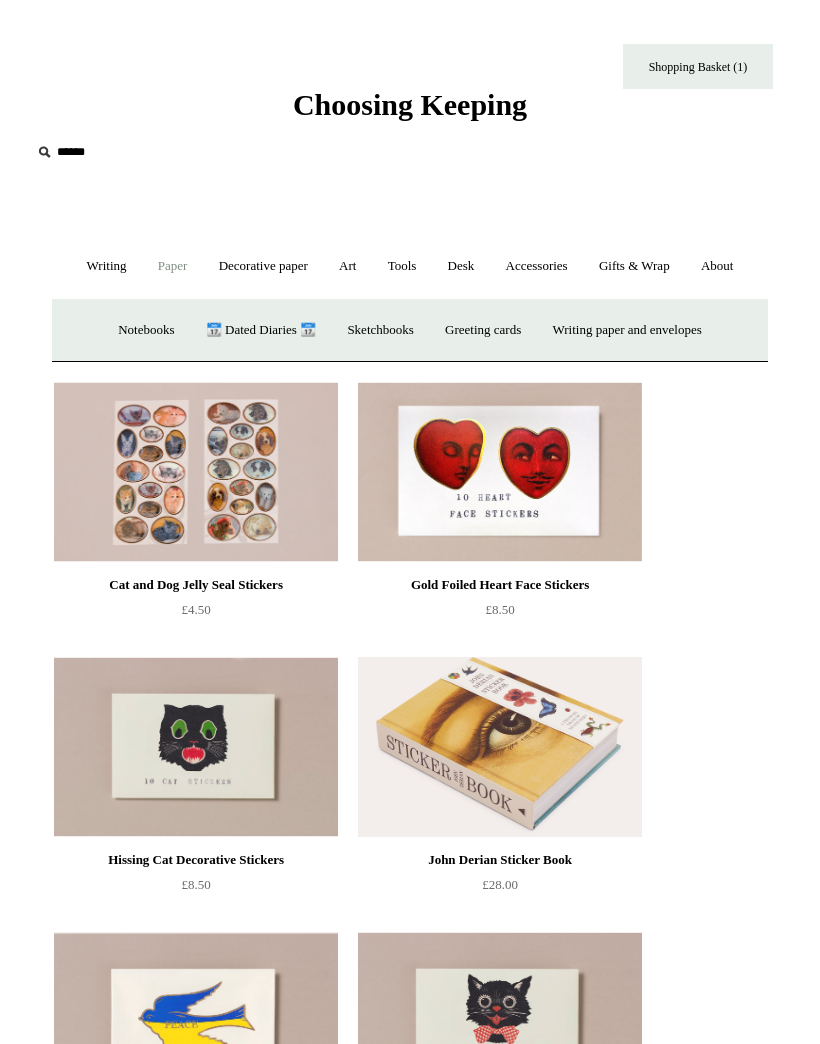 click on "Notebooks +" at bounding box center (146, 330) 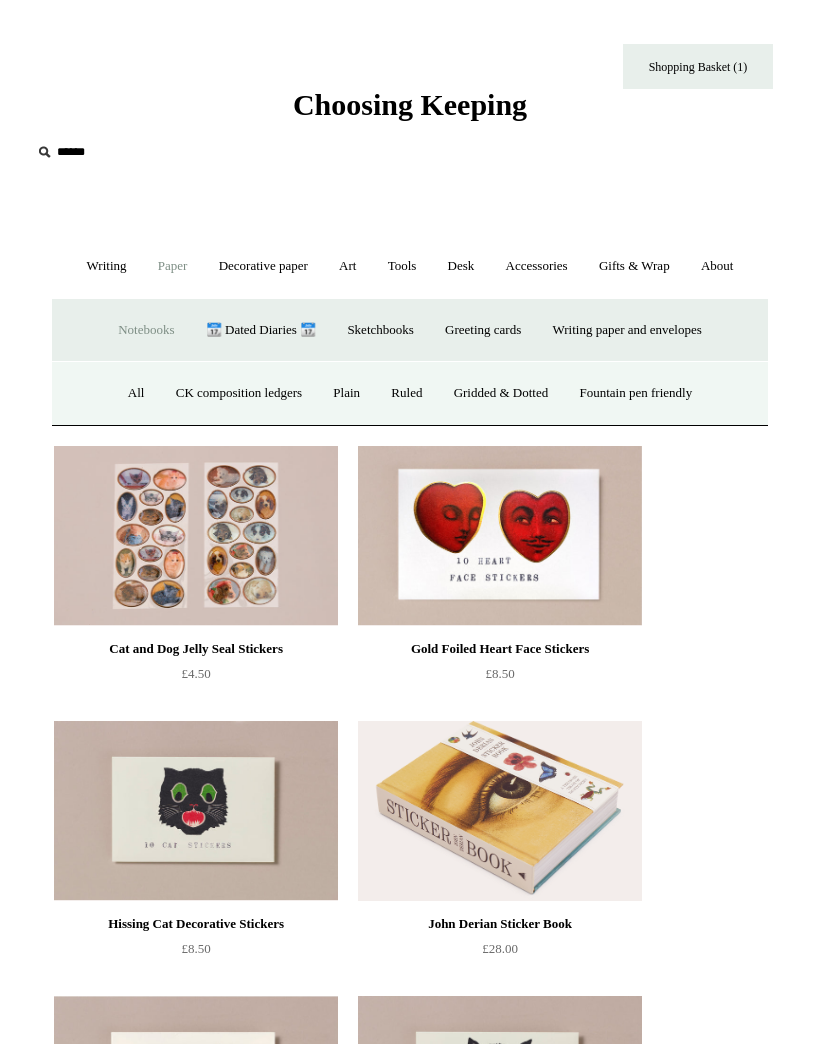click on "Ruled" at bounding box center [406, 393] 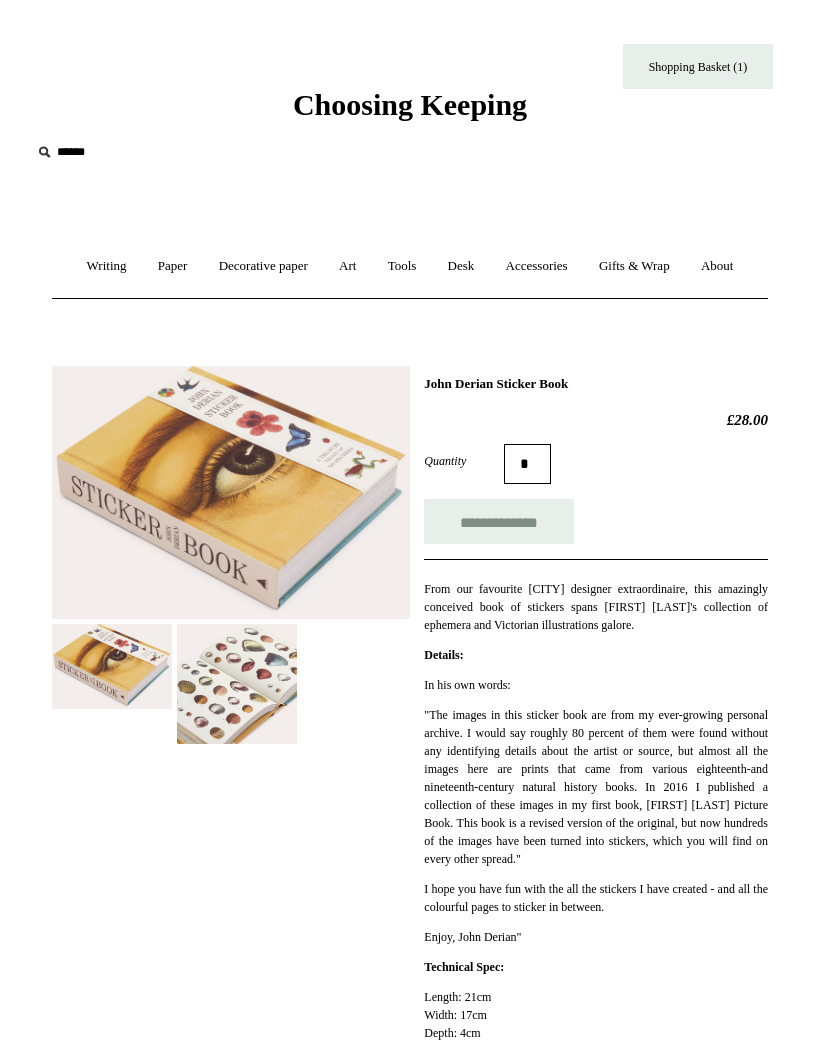 scroll, scrollTop: 0, scrollLeft: 0, axis: both 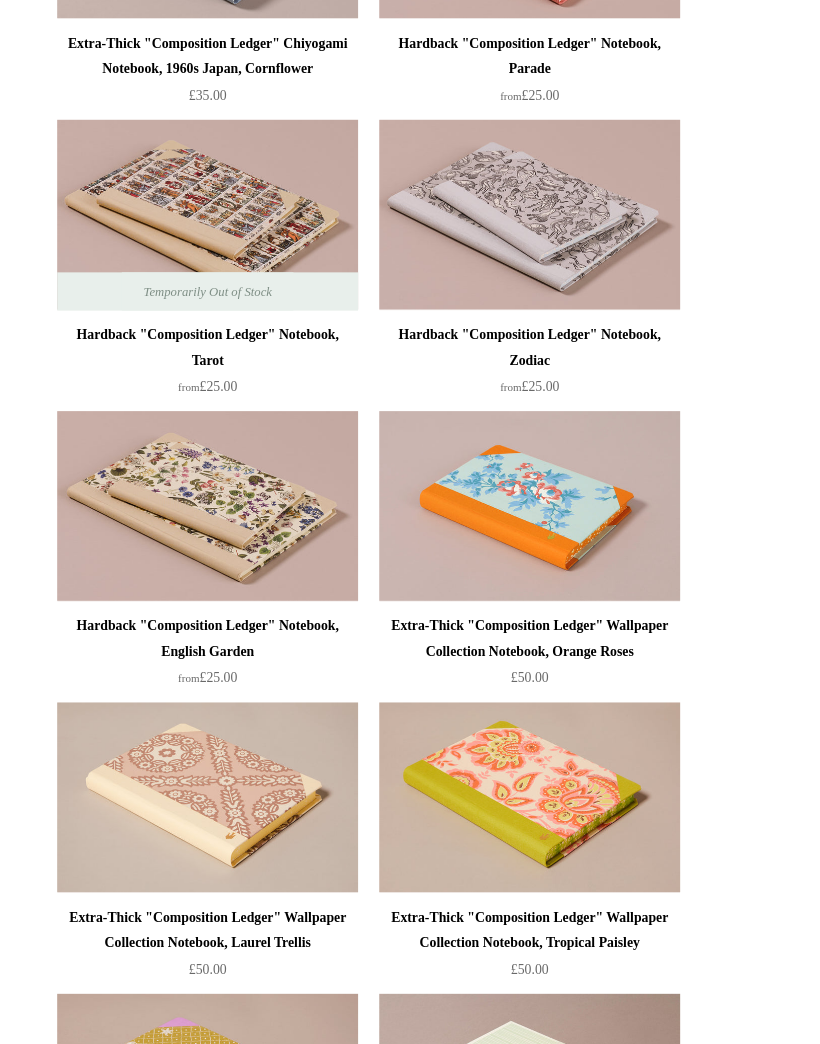 click at bounding box center (196, 478) 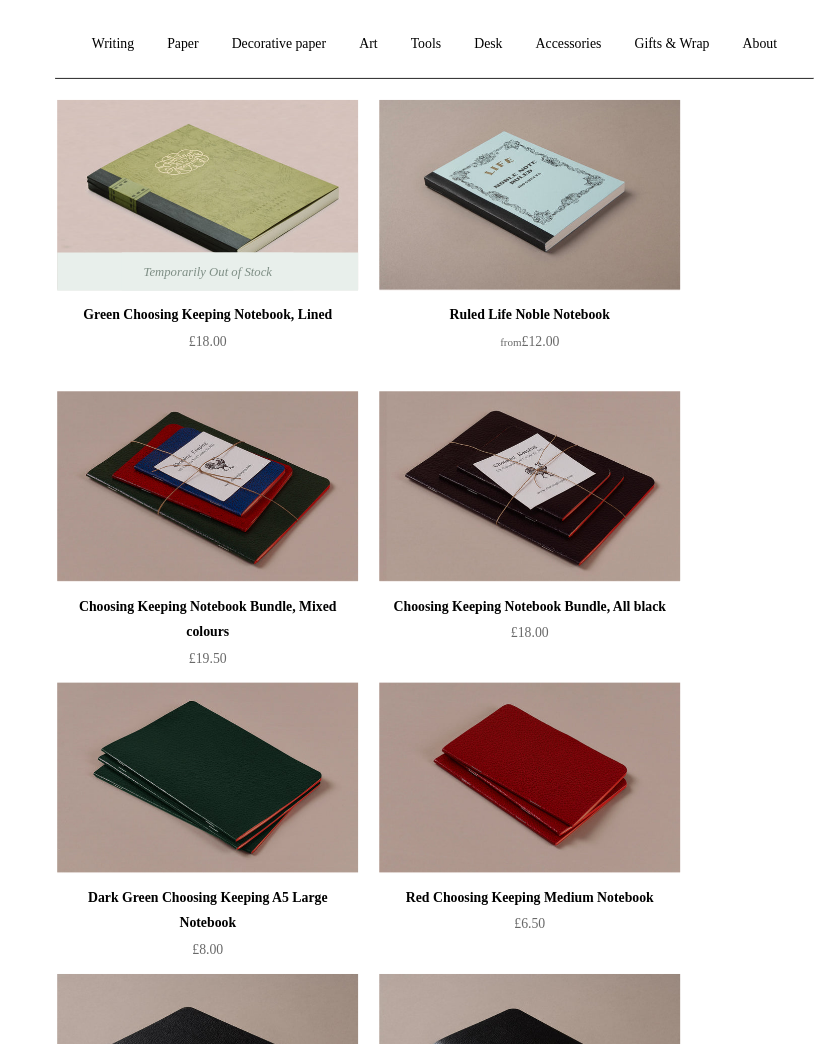 scroll, scrollTop: 0, scrollLeft: 0, axis: both 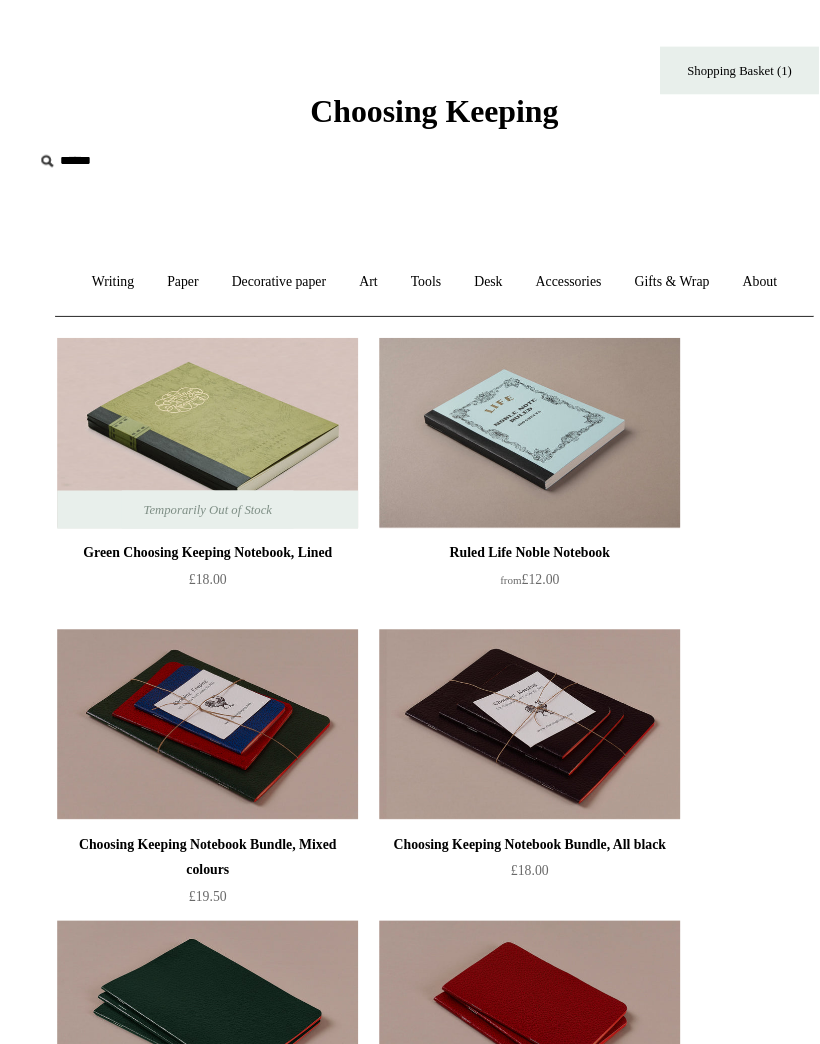 click on "Desk +" at bounding box center (461, 266) 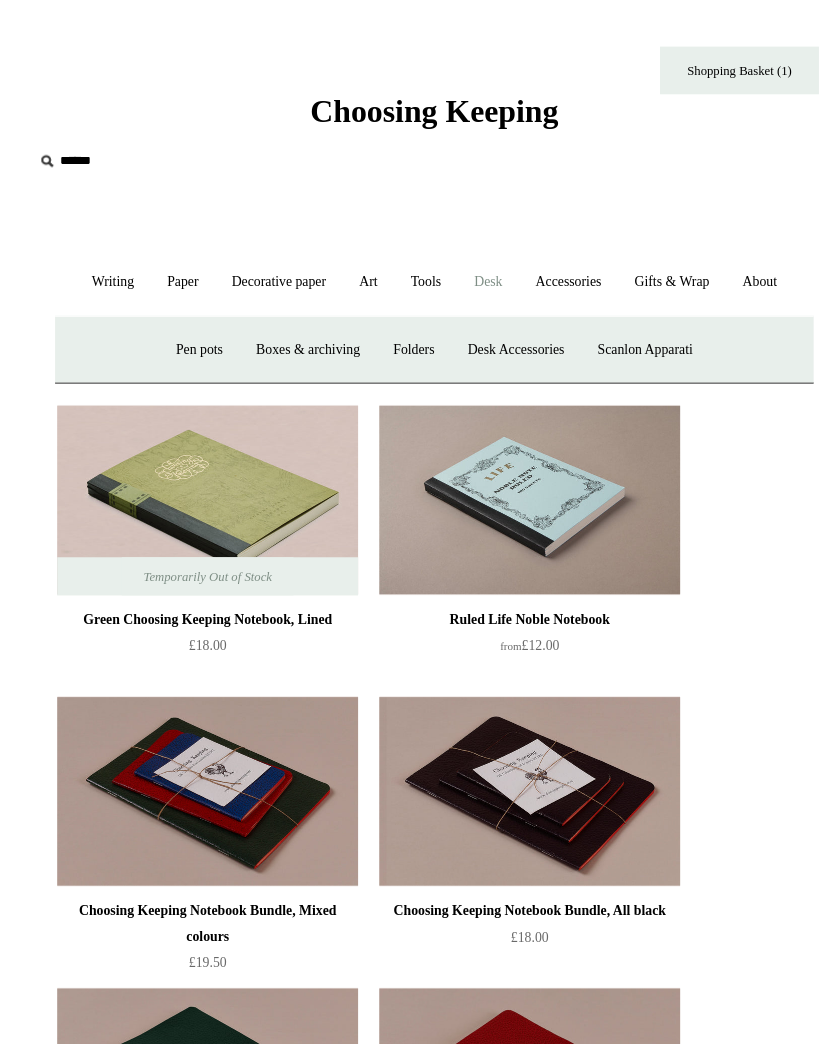 click on "Desk Accessories" at bounding box center [486, 330] 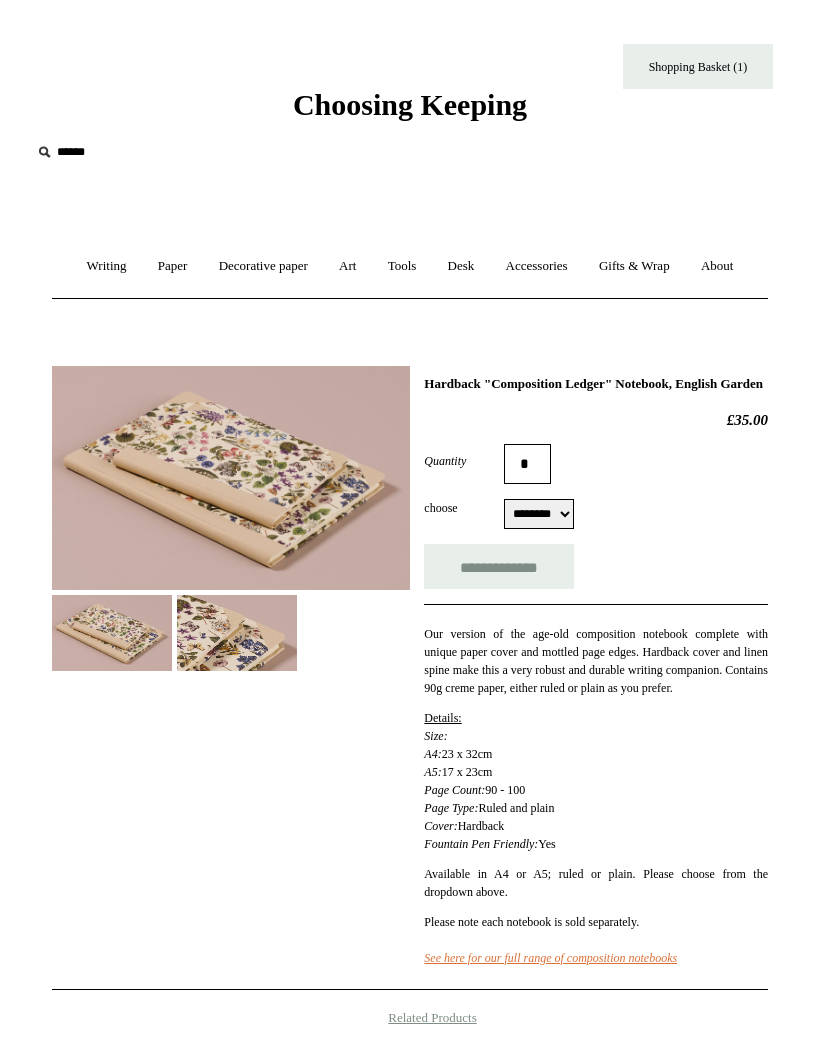 scroll, scrollTop: 0, scrollLeft: 0, axis: both 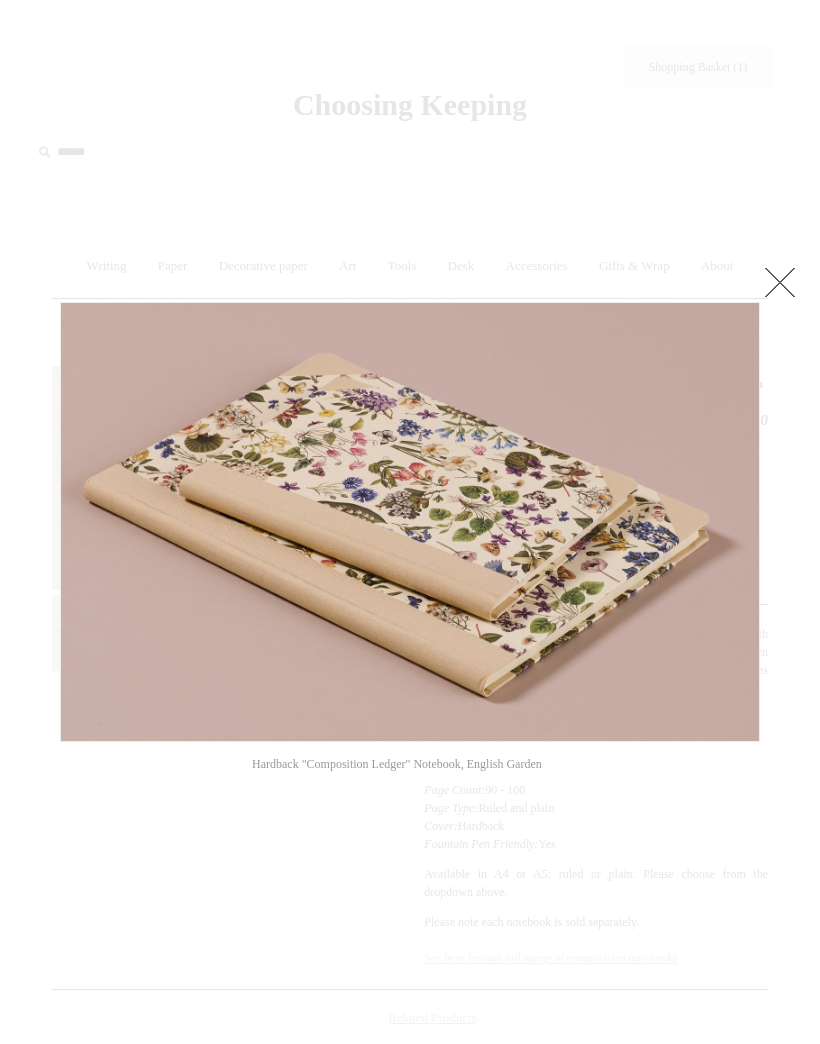 click at bounding box center (780, 282) 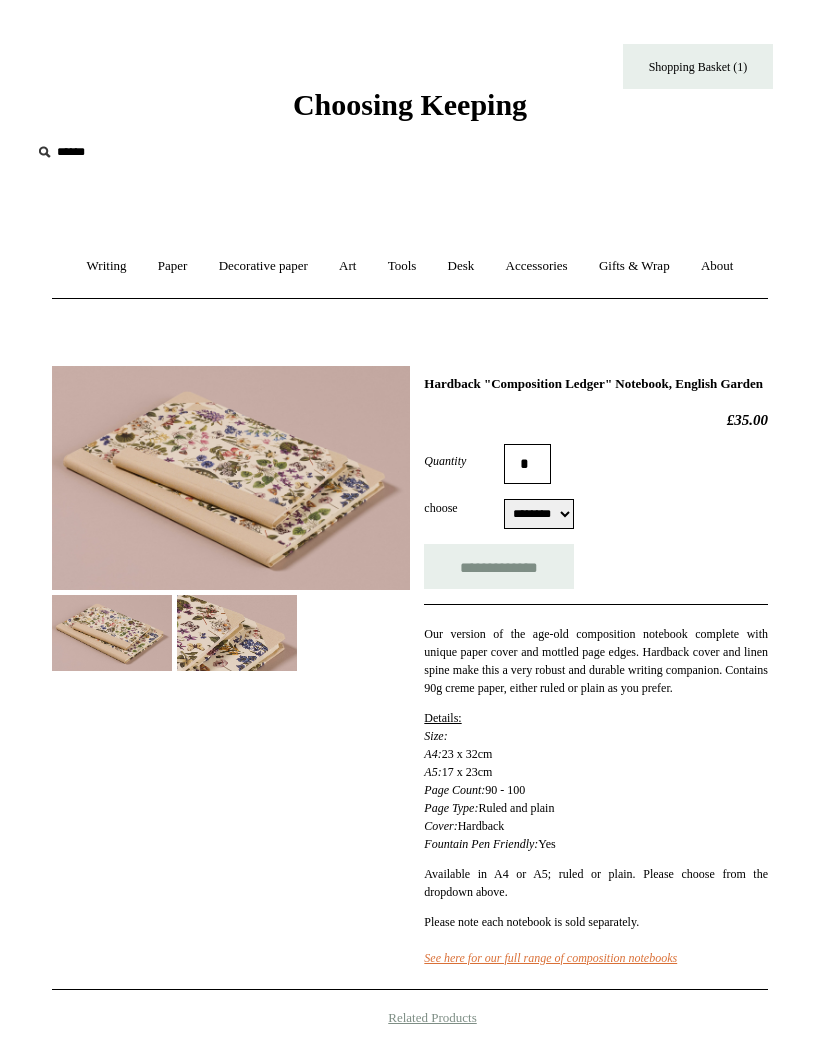 click at bounding box center [112, 632] 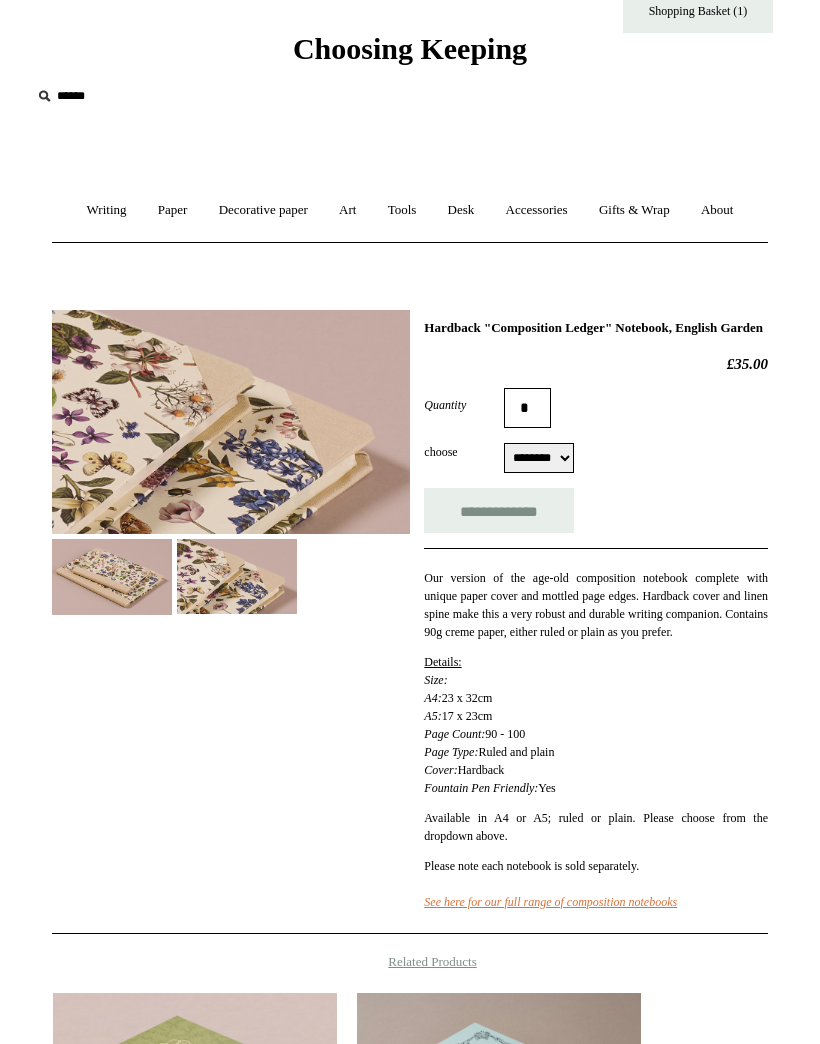 scroll, scrollTop: 62, scrollLeft: 0, axis: vertical 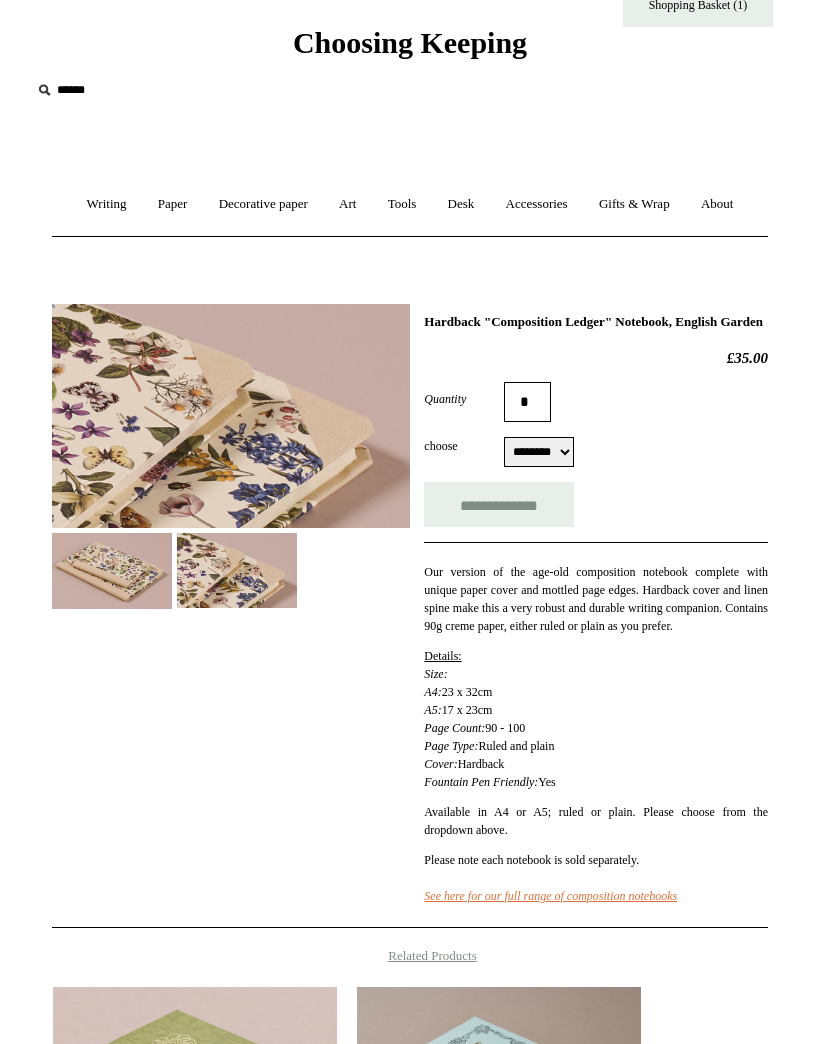 click on "******** ******** ******** ********" at bounding box center [539, 452] 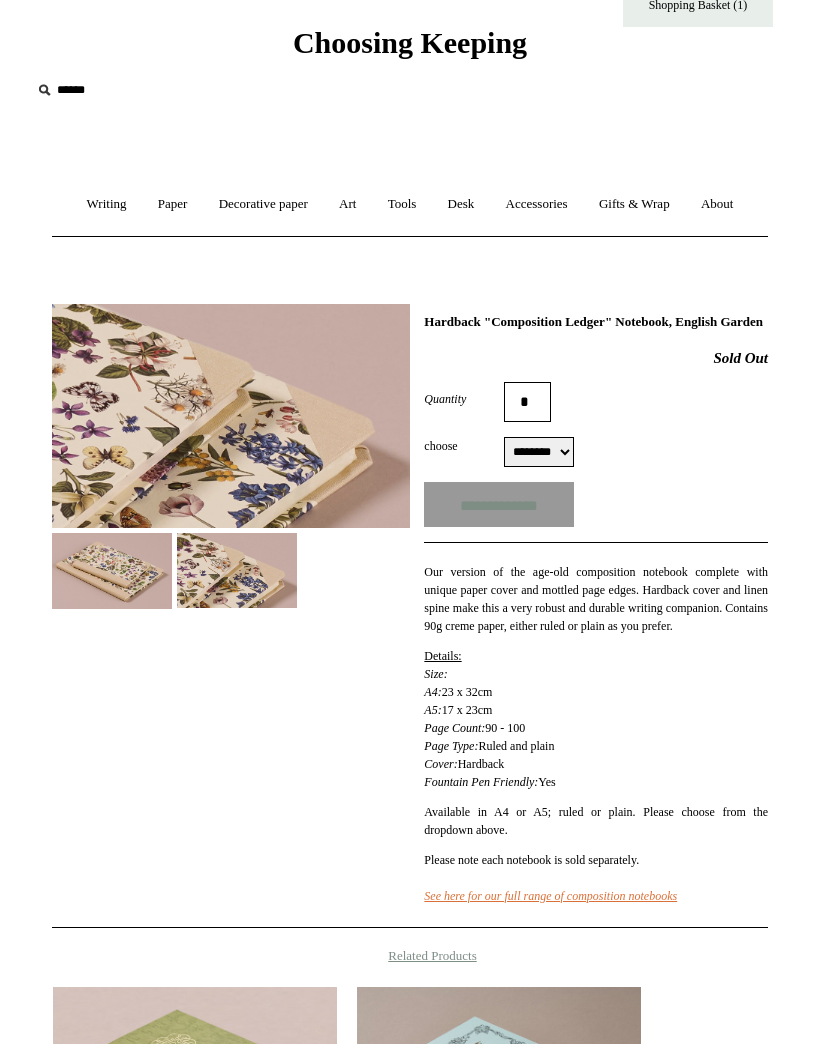 click on "******** ******** ******** ********" at bounding box center (539, 452) 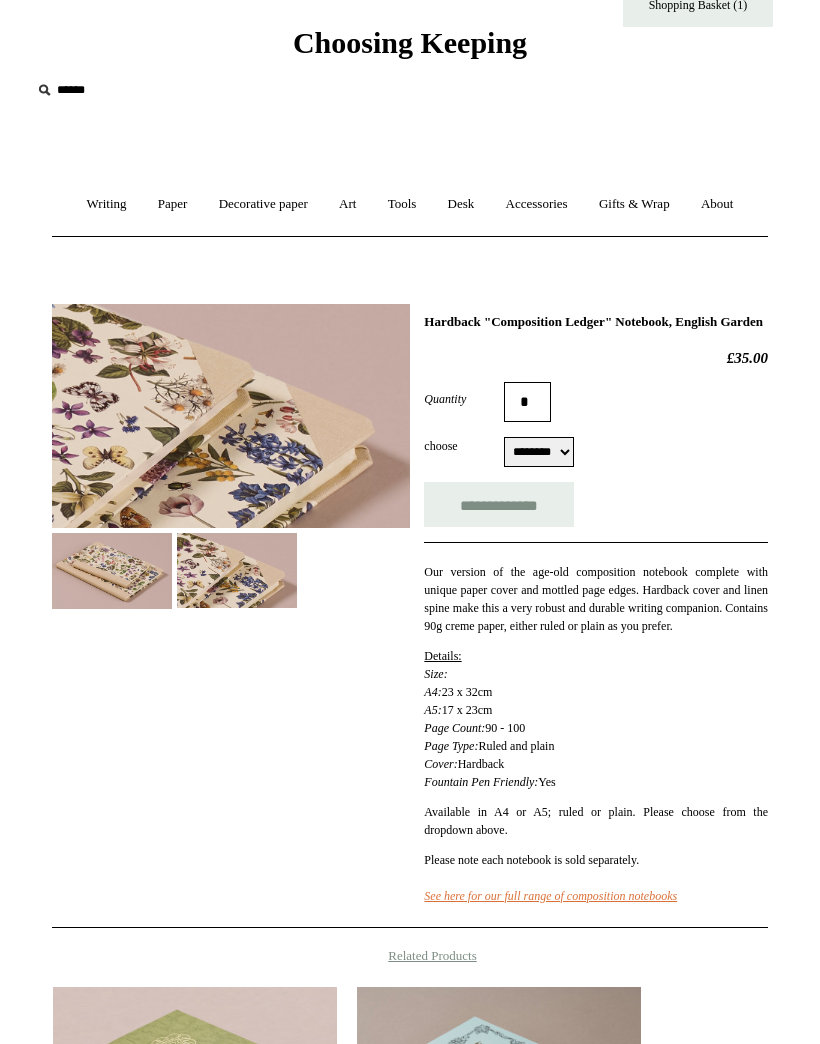 click on "******** ******** ******** ********" at bounding box center [539, 452] 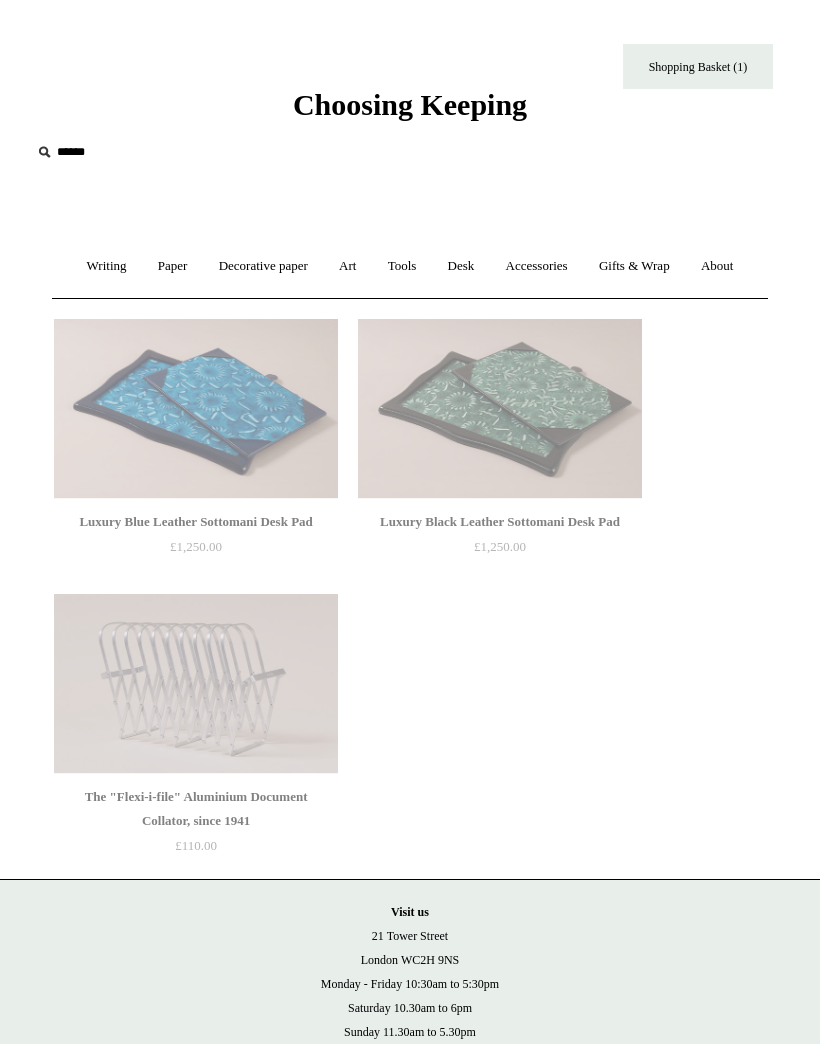 scroll, scrollTop: 0, scrollLeft: 0, axis: both 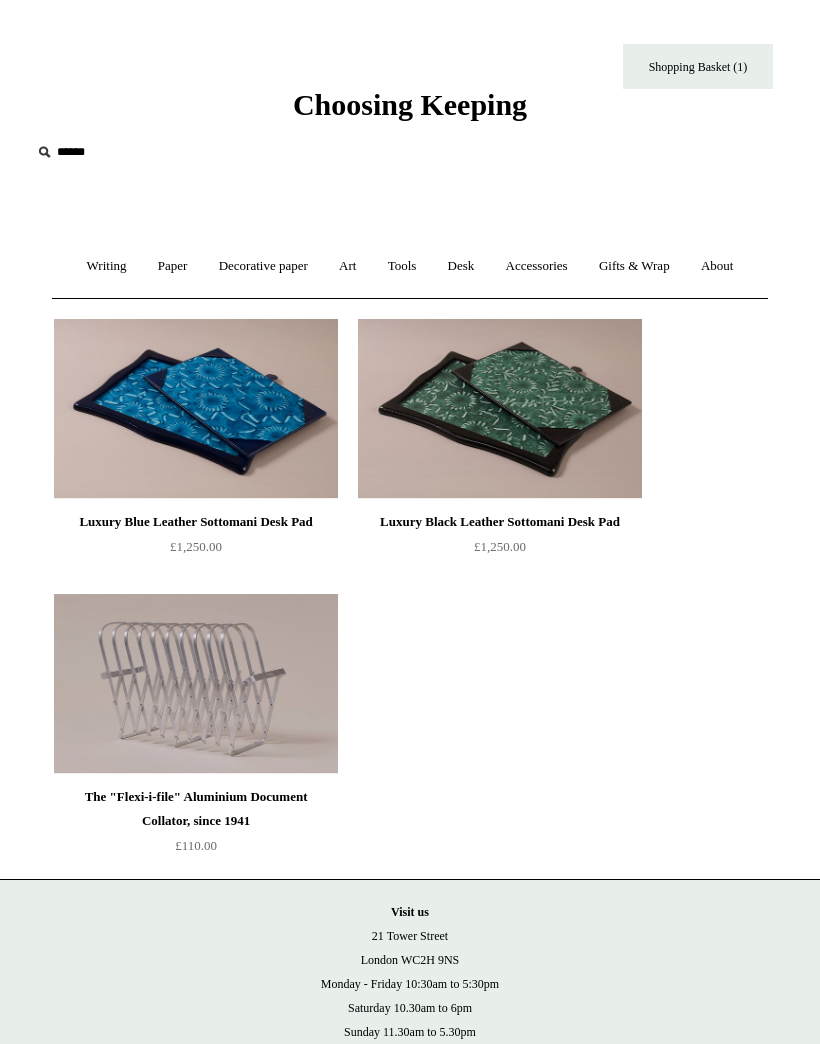 click on "Desk +" at bounding box center [461, 266] 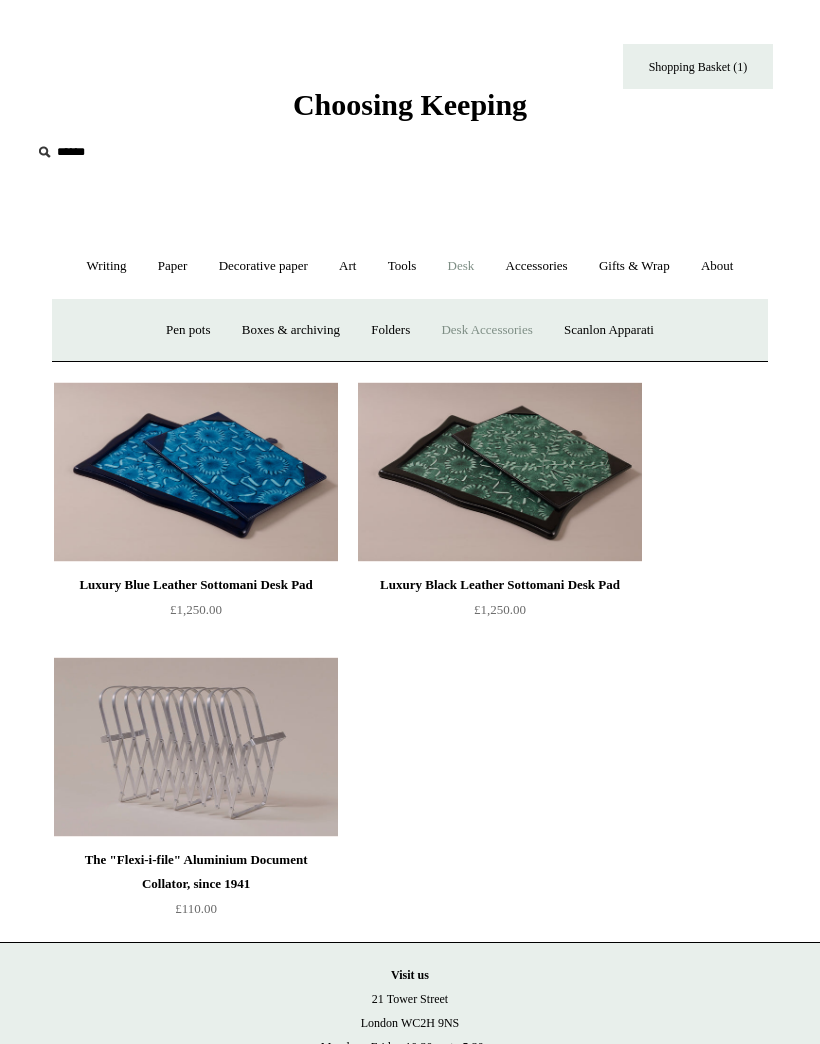 click on "Pen pots" at bounding box center (188, 330) 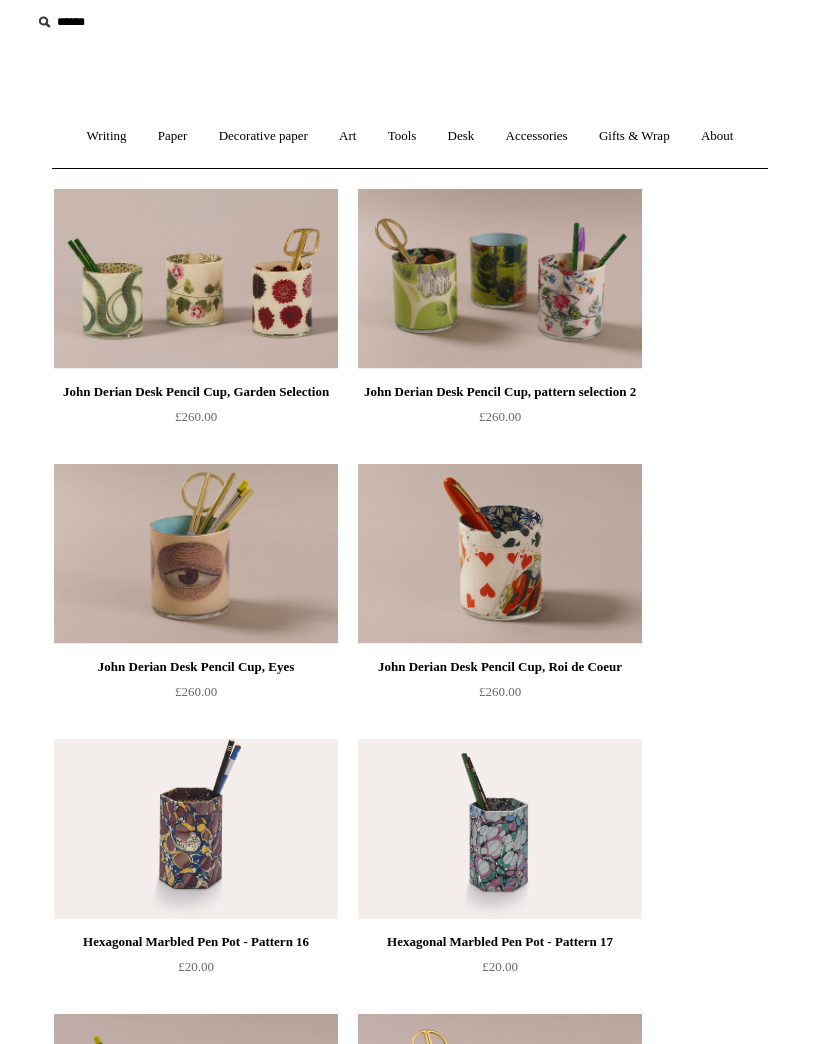 scroll, scrollTop: 0, scrollLeft: 0, axis: both 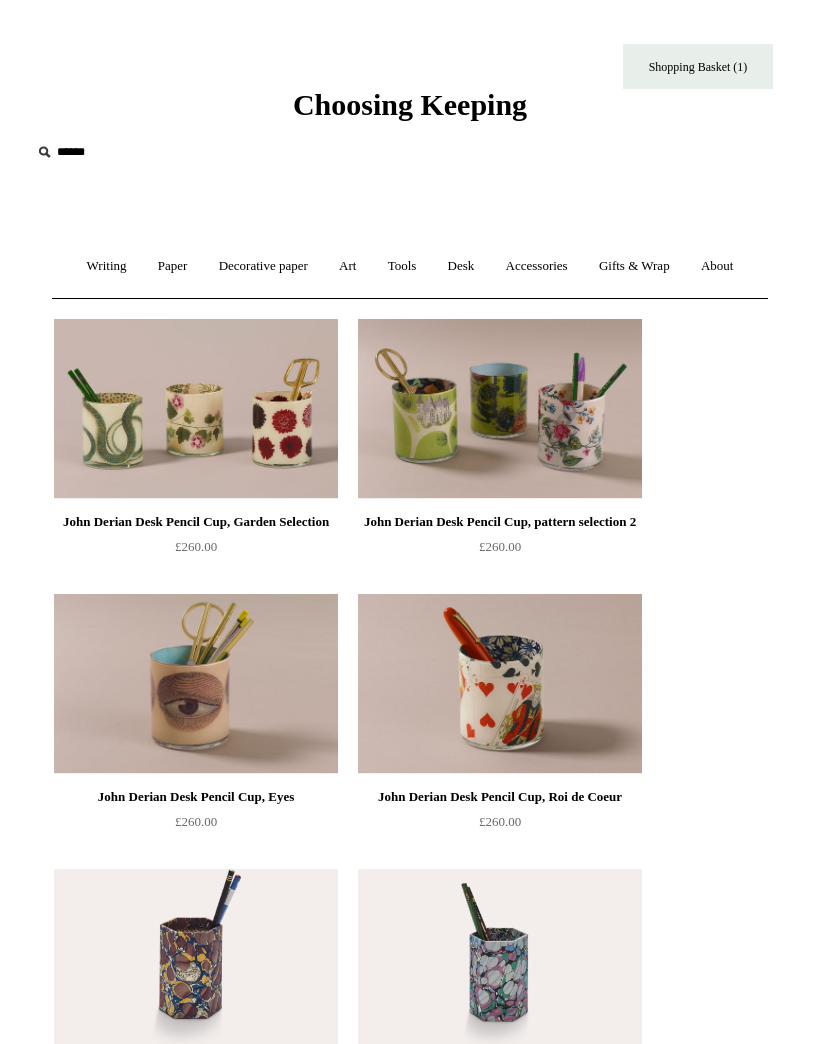 click on "Desk +" at bounding box center [461, 266] 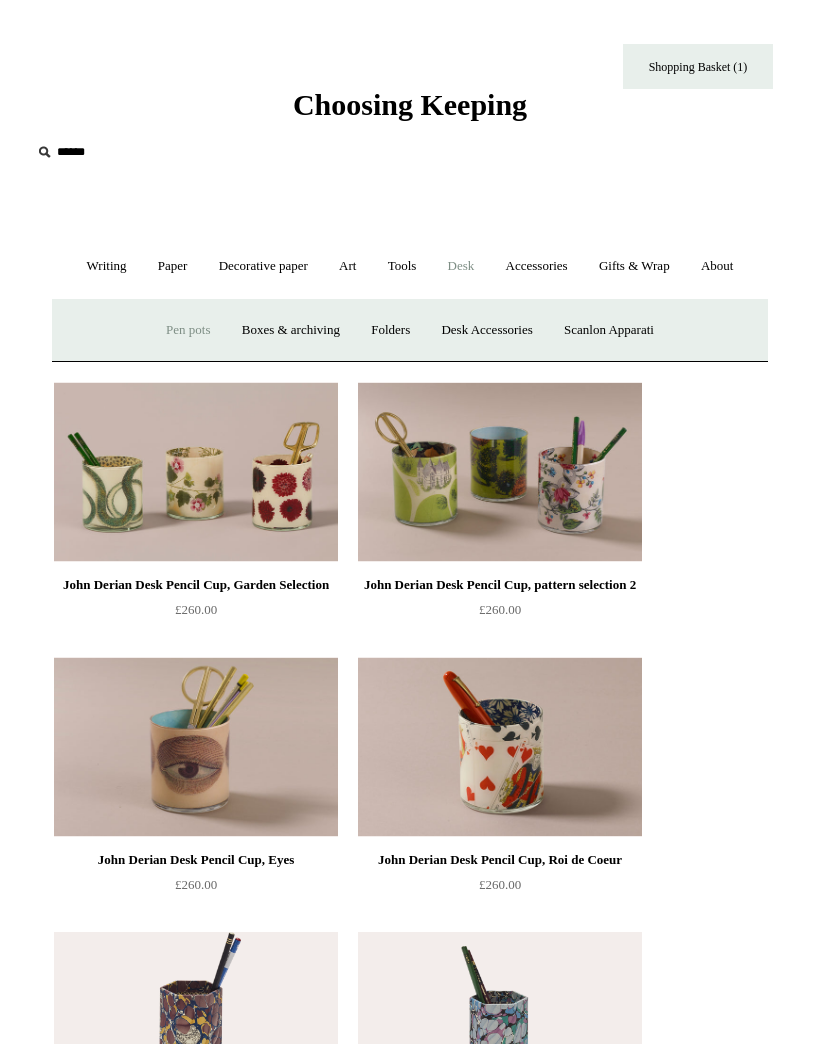 click on "Desk Accessories" at bounding box center [486, 330] 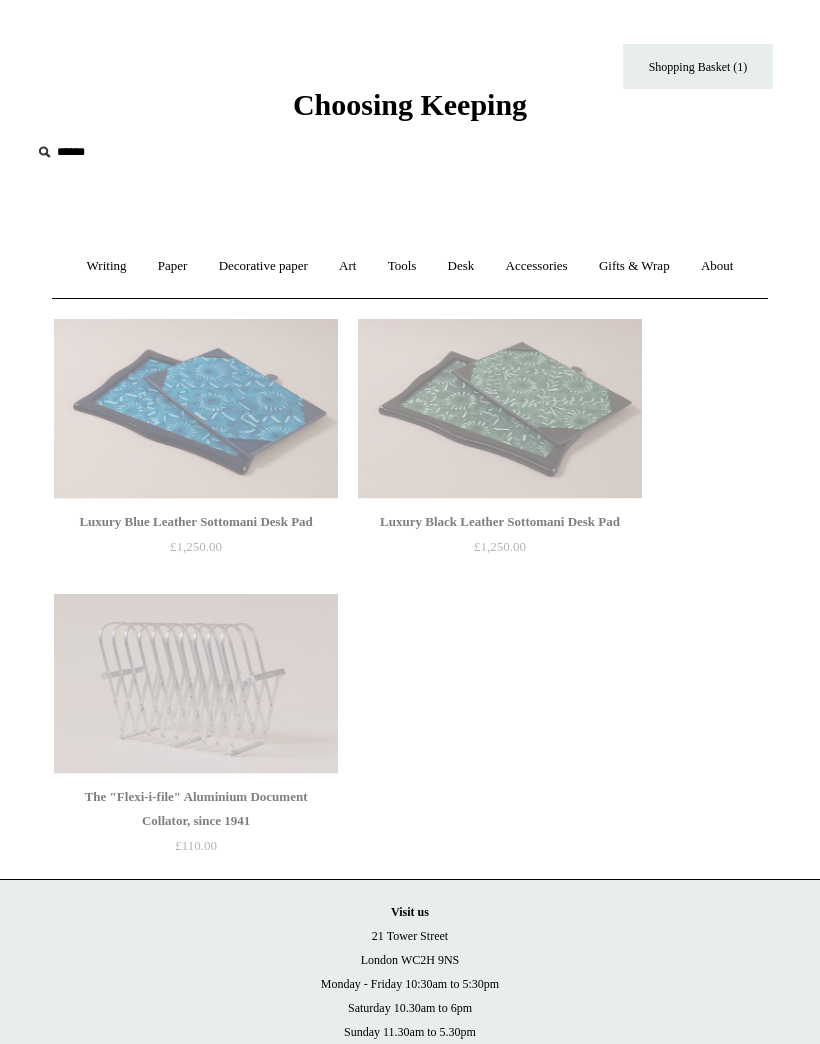 scroll, scrollTop: 0, scrollLeft: 0, axis: both 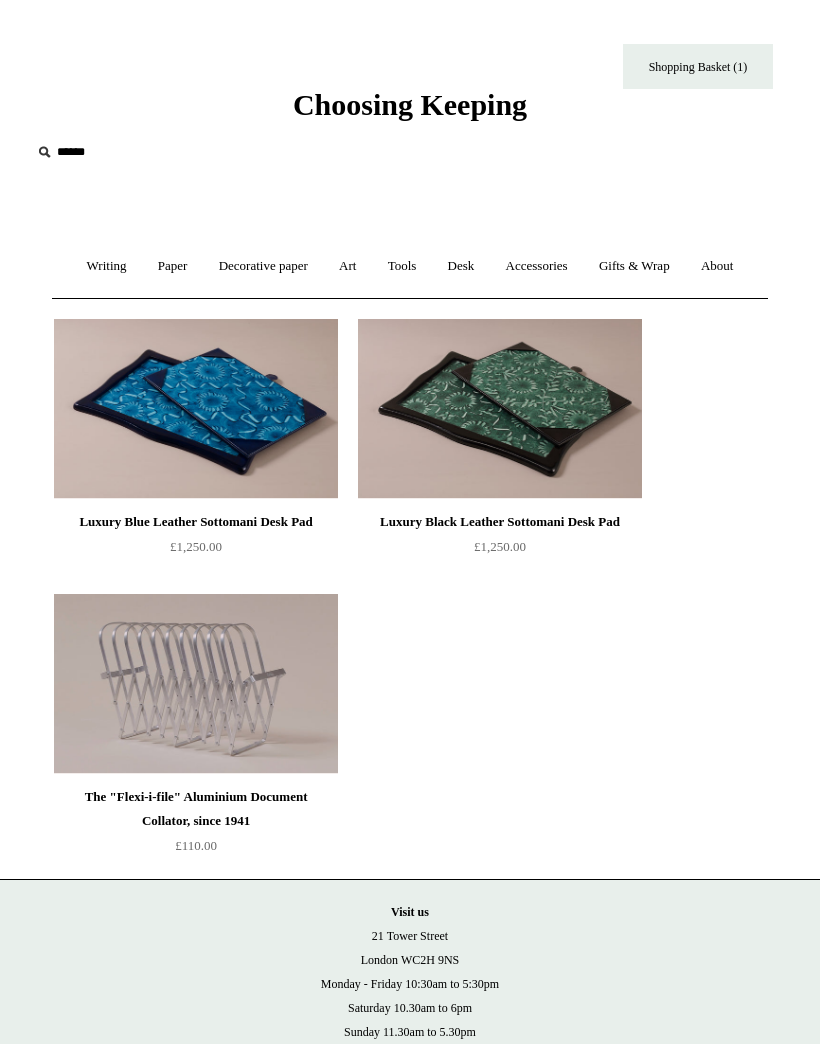 click on "Tools +" at bounding box center [402, 266] 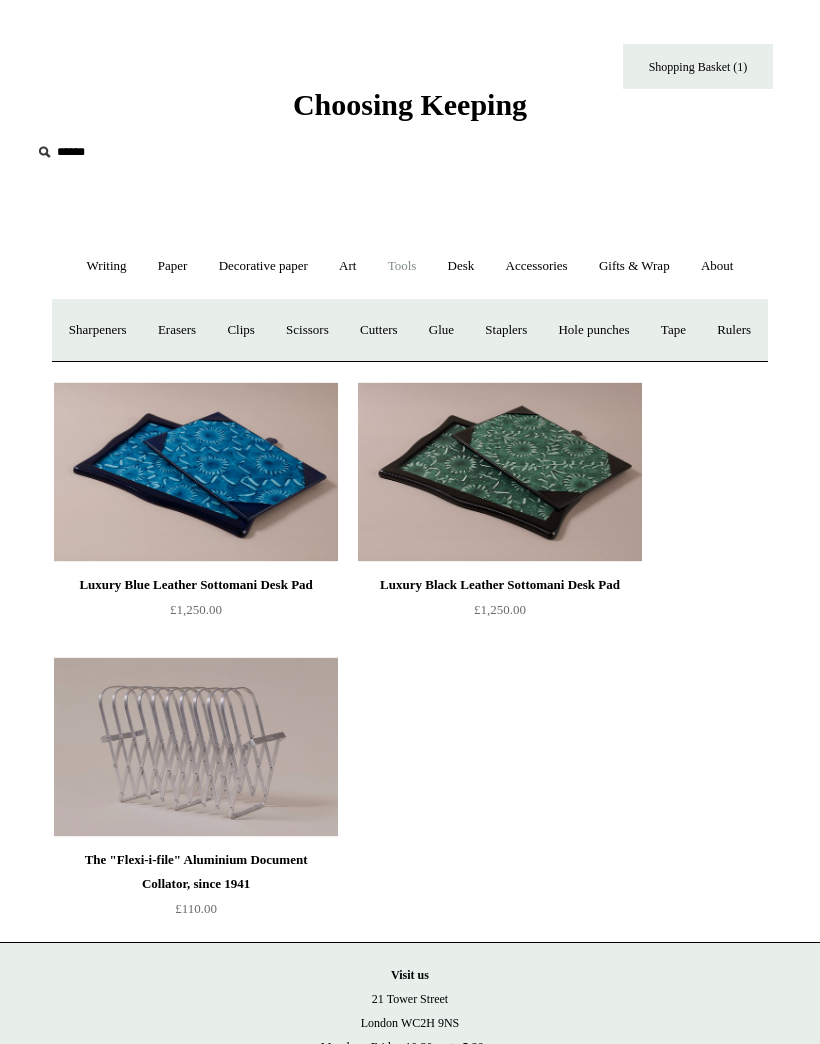 click on "Clips +" at bounding box center [240, 330] 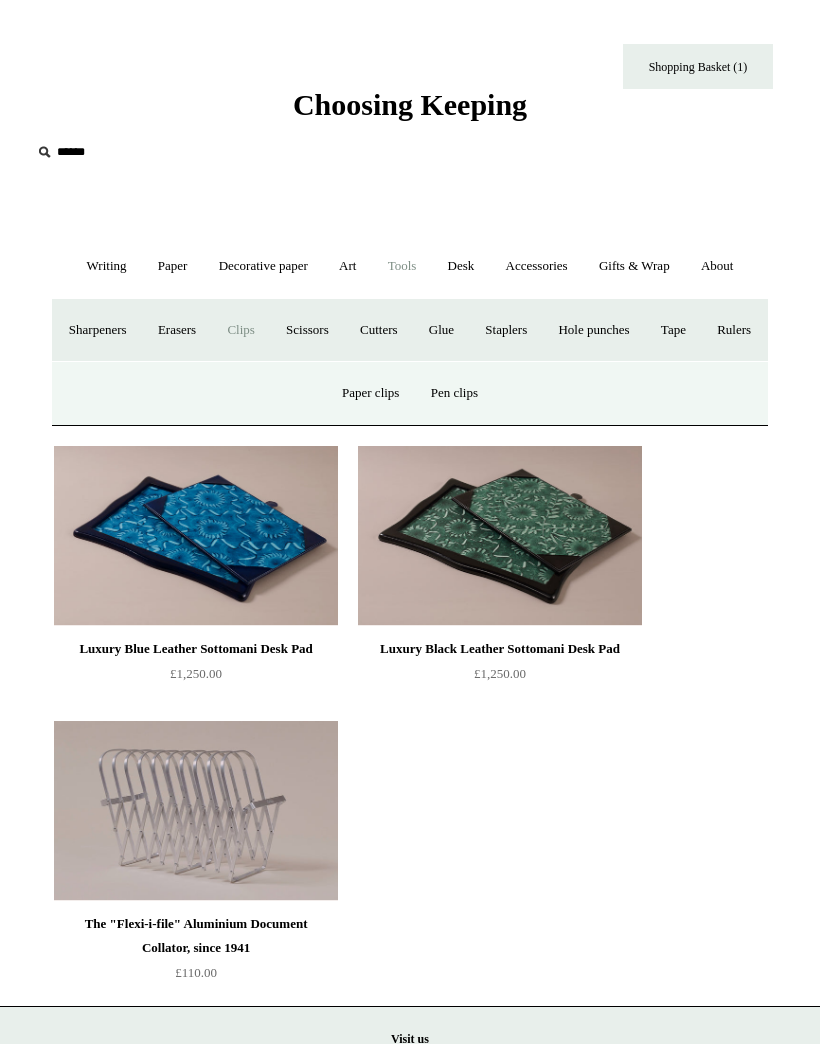 click on "Sharpeners" at bounding box center [98, 330] 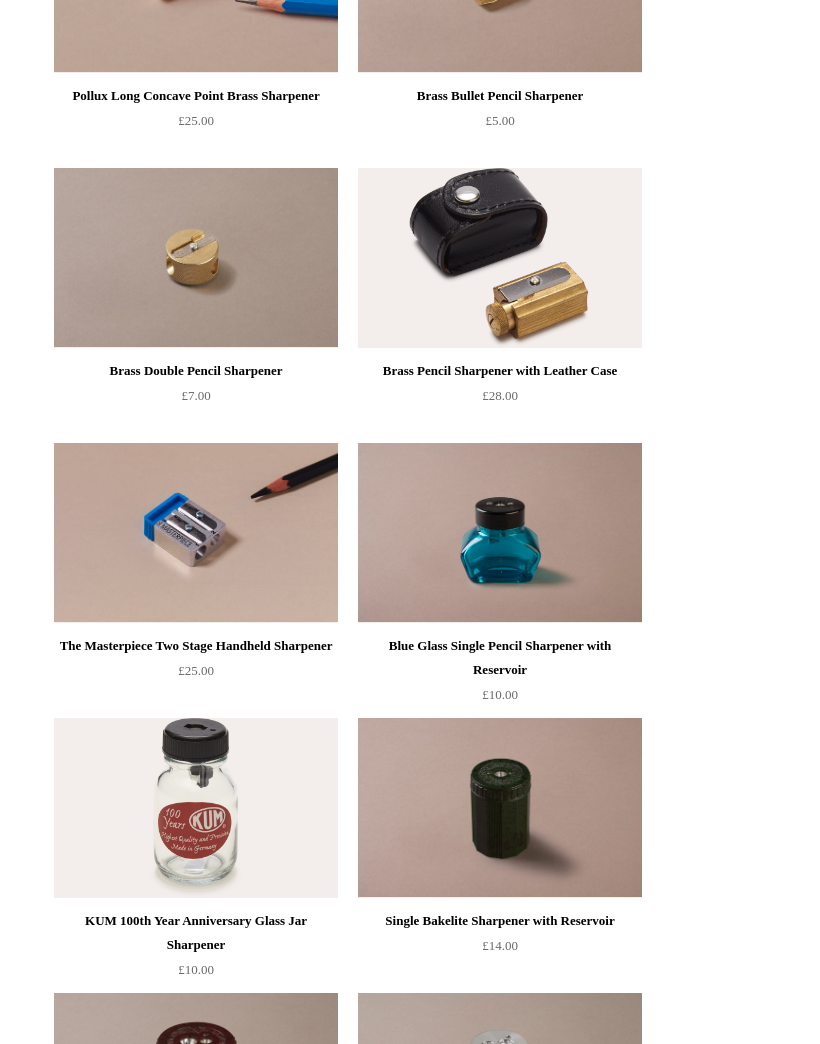 scroll, scrollTop: 492, scrollLeft: 0, axis: vertical 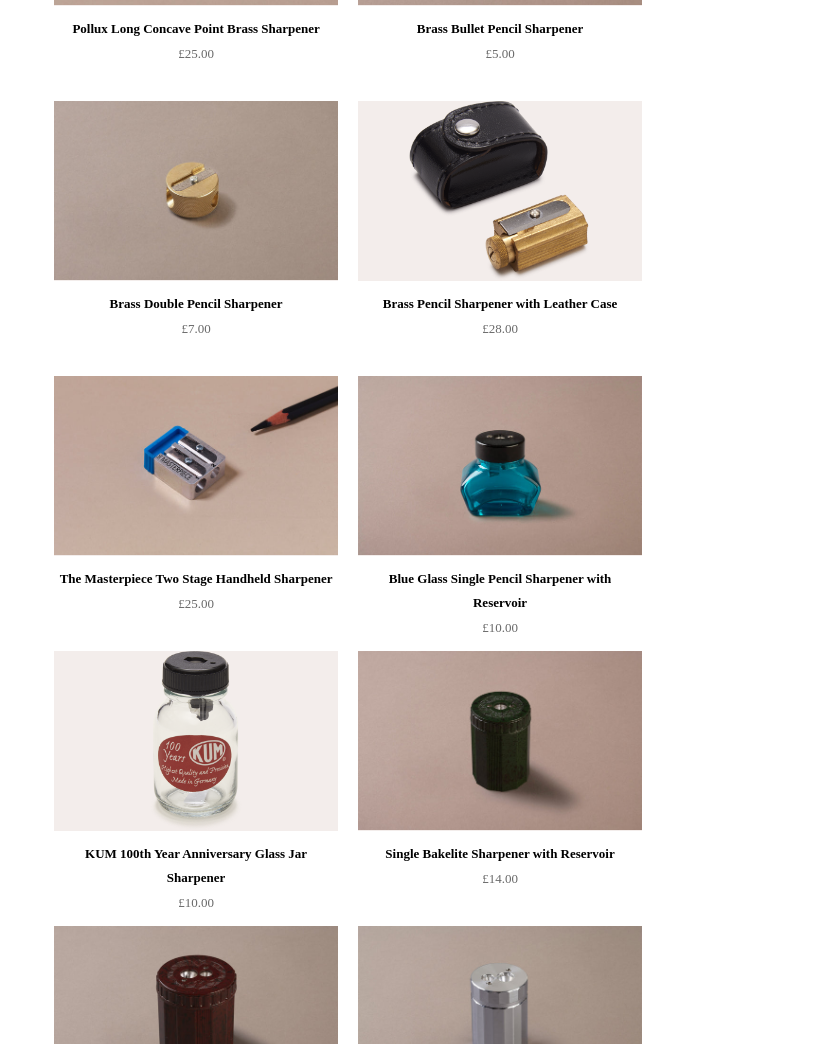 click on "Blue Glass Single Pencil Sharpener with Reservoir" at bounding box center (500, 592) 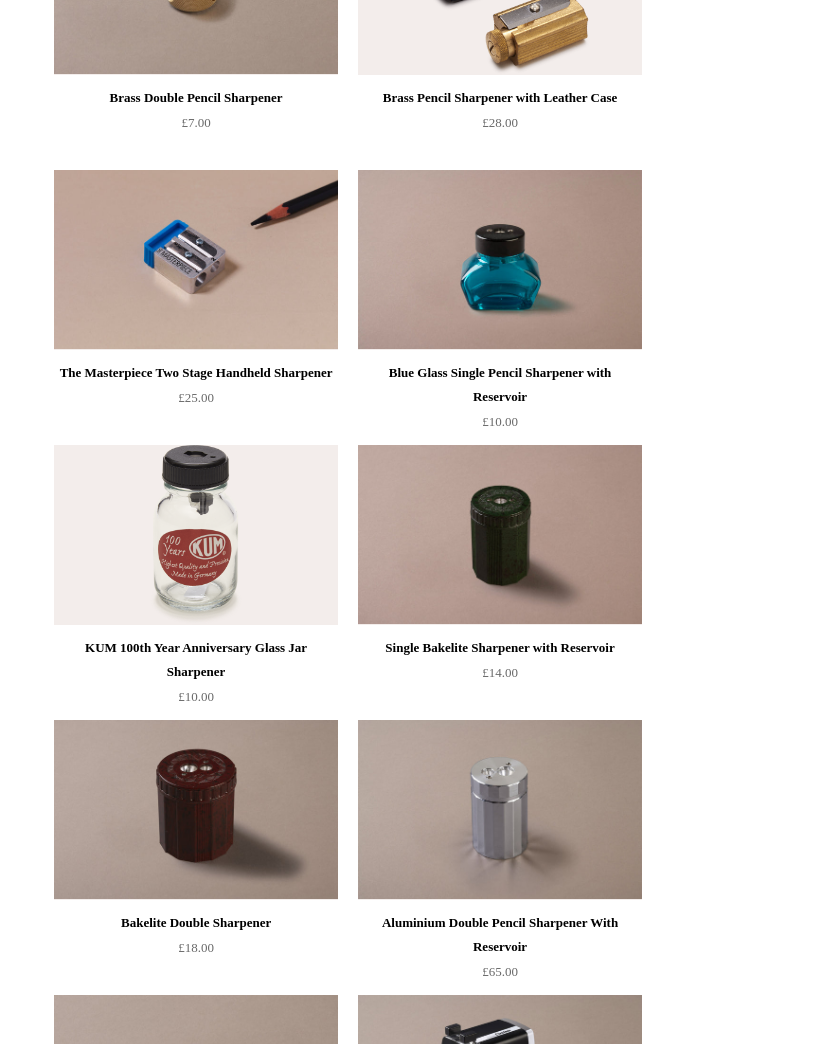 scroll, scrollTop: 706, scrollLeft: 0, axis: vertical 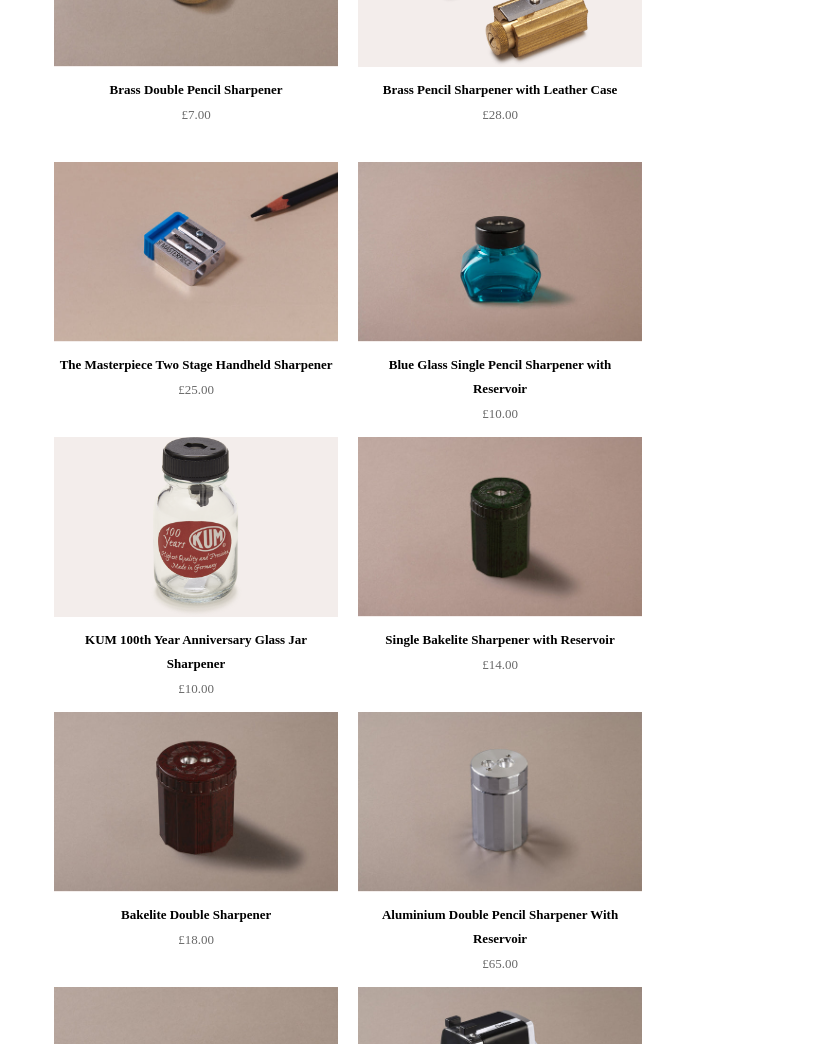 click at bounding box center (196, 803) 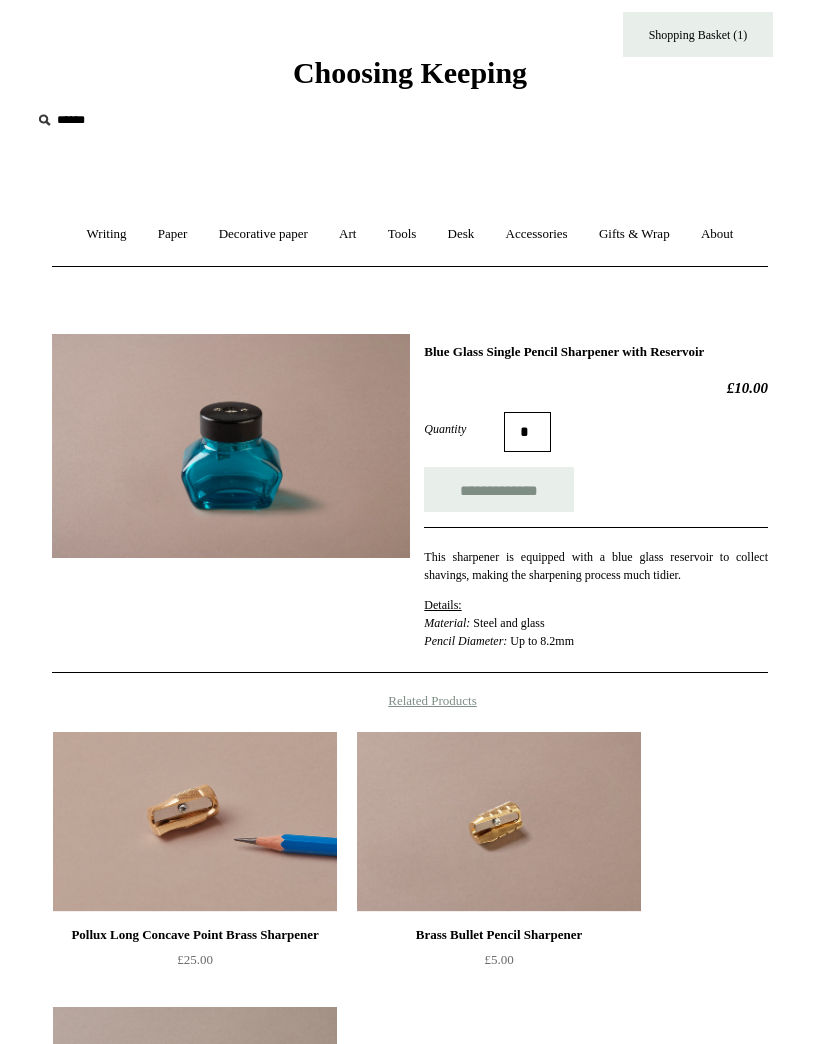 scroll, scrollTop: 0, scrollLeft: 0, axis: both 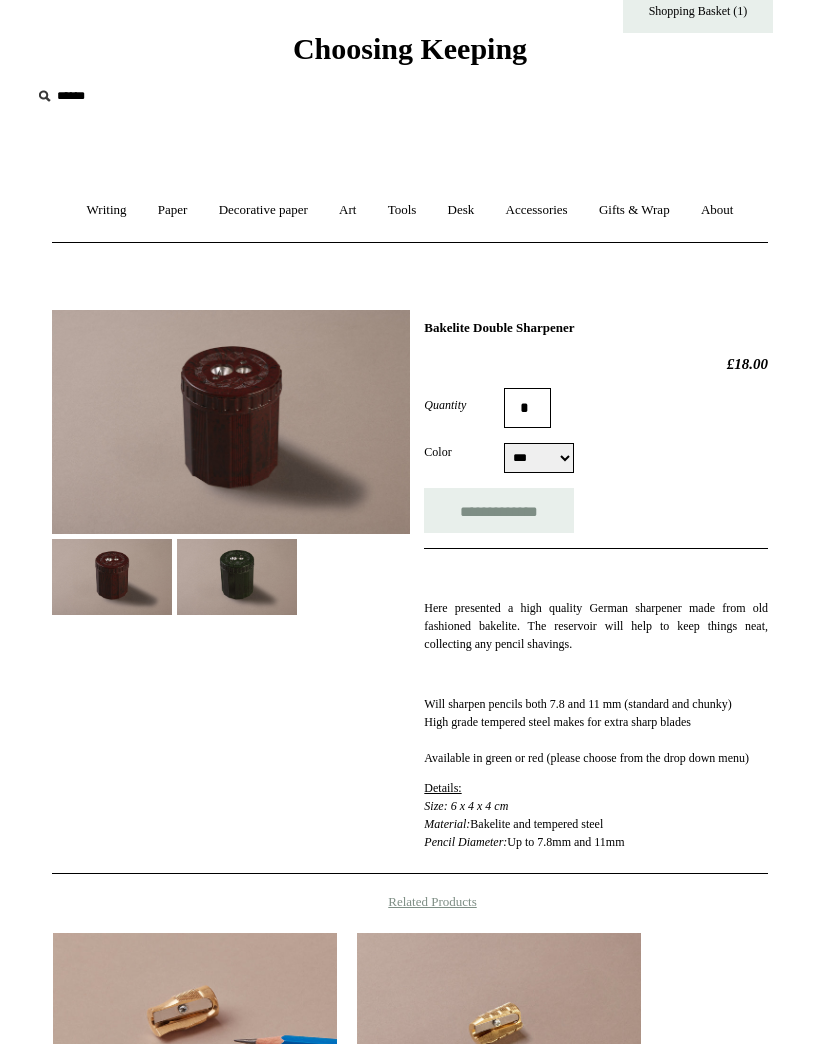 click at bounding box center [237, 576] 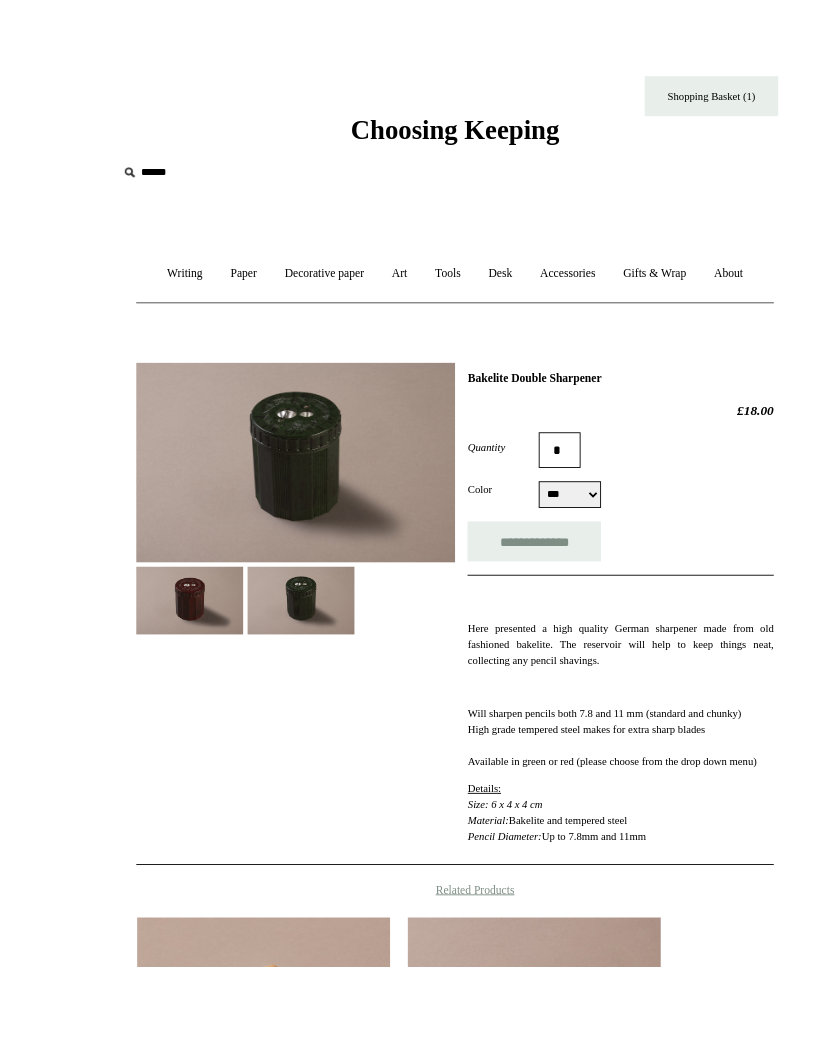 scroll, scrollTop: 22, scrollLeft: 0, axis: vertical 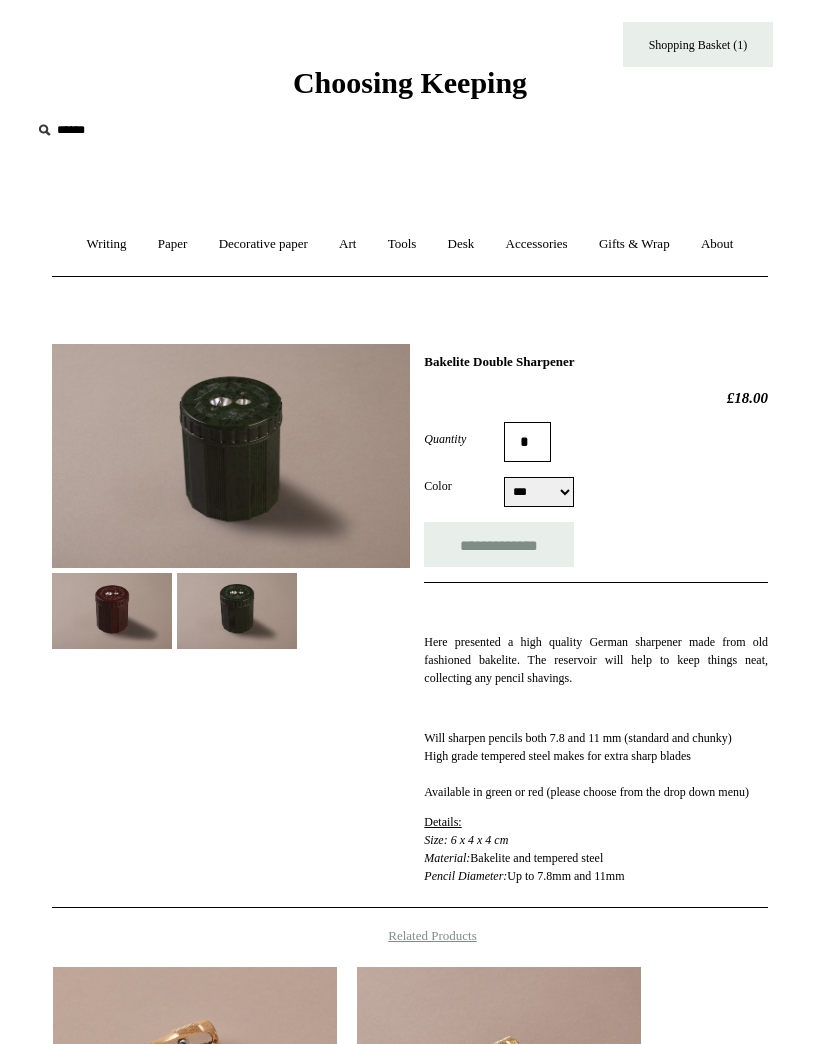 click at bounding box center [112, 610] 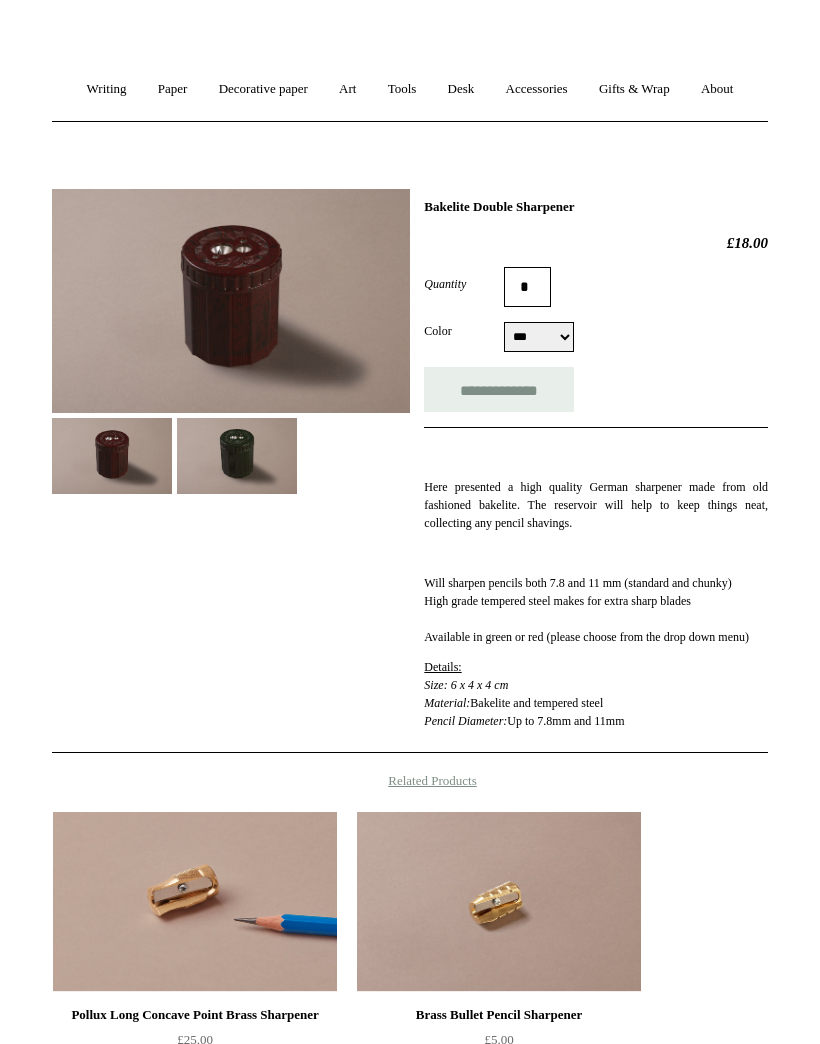 scroll, scrollTop: 0, scrollLeft: 0, axis: both 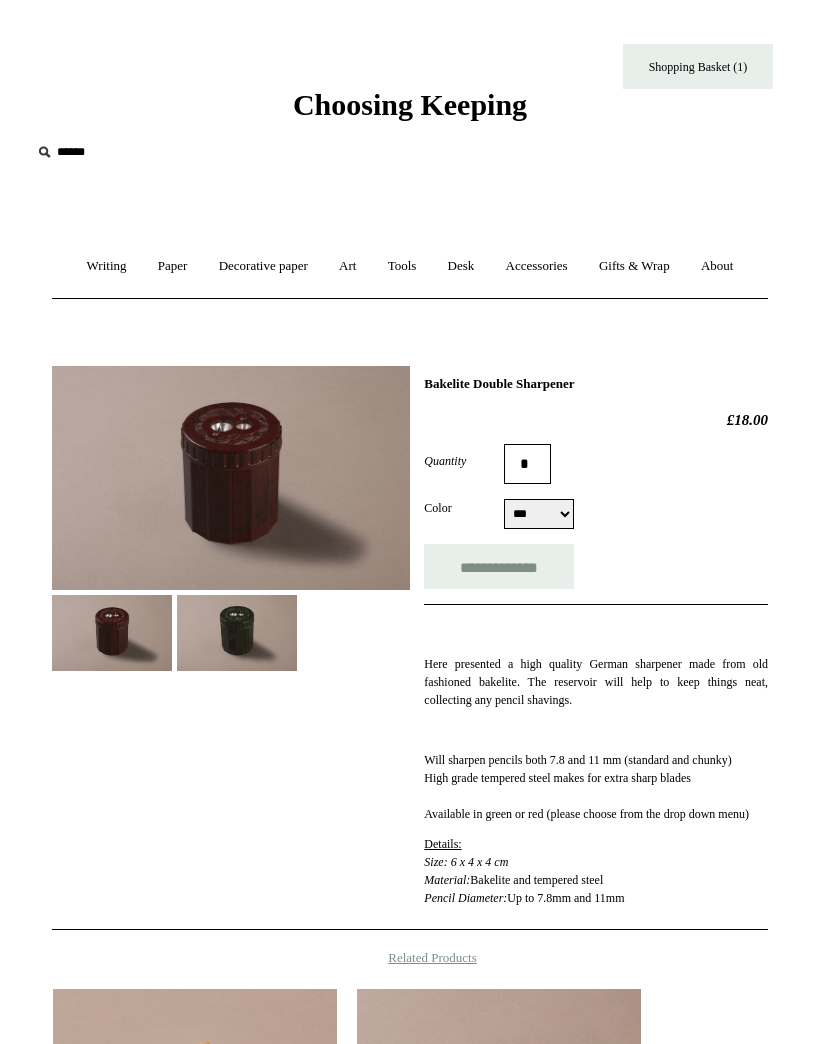 click on "Paper +" at bounding box center (173, 266) 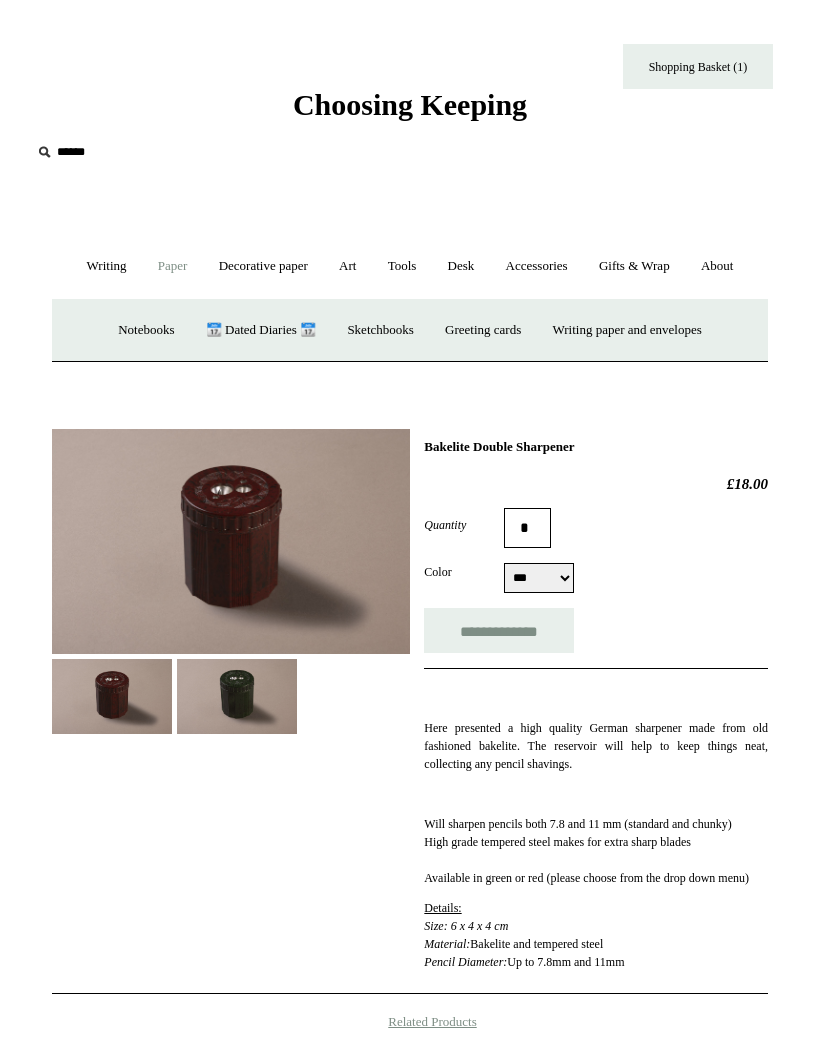 click on "Art +" at bounding box center [347, 266] 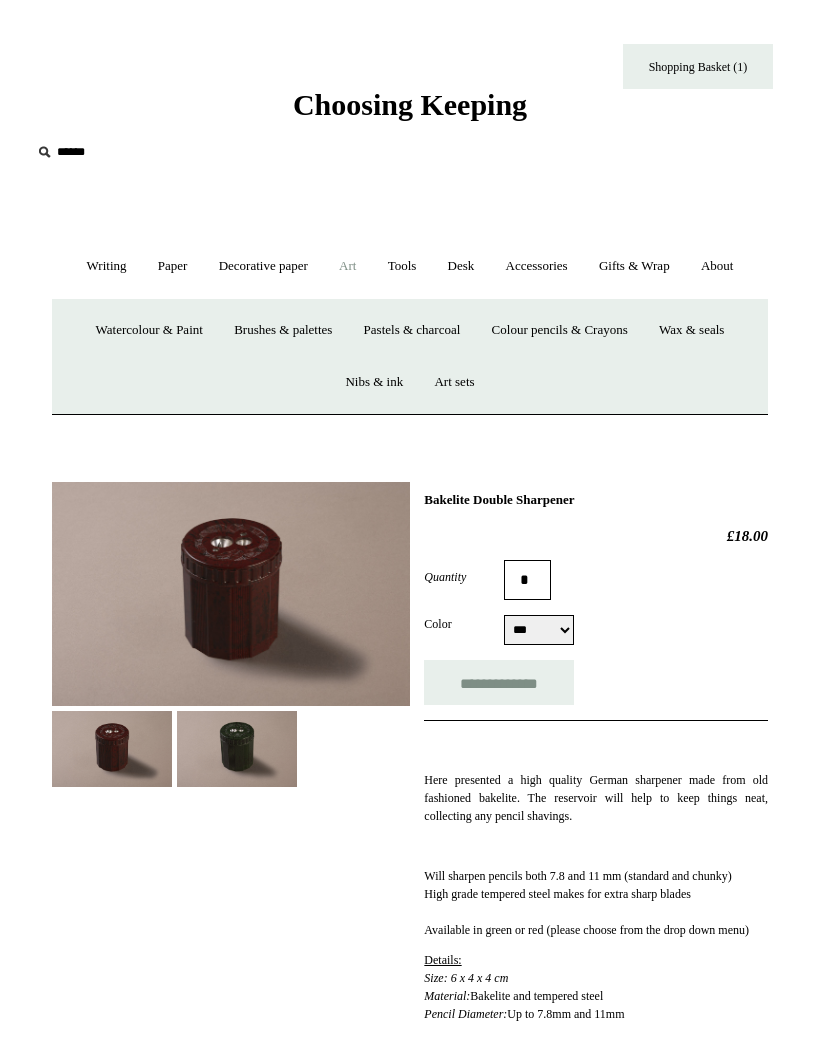 click on "Brushes & palettes" at bounding box center (283, 330) 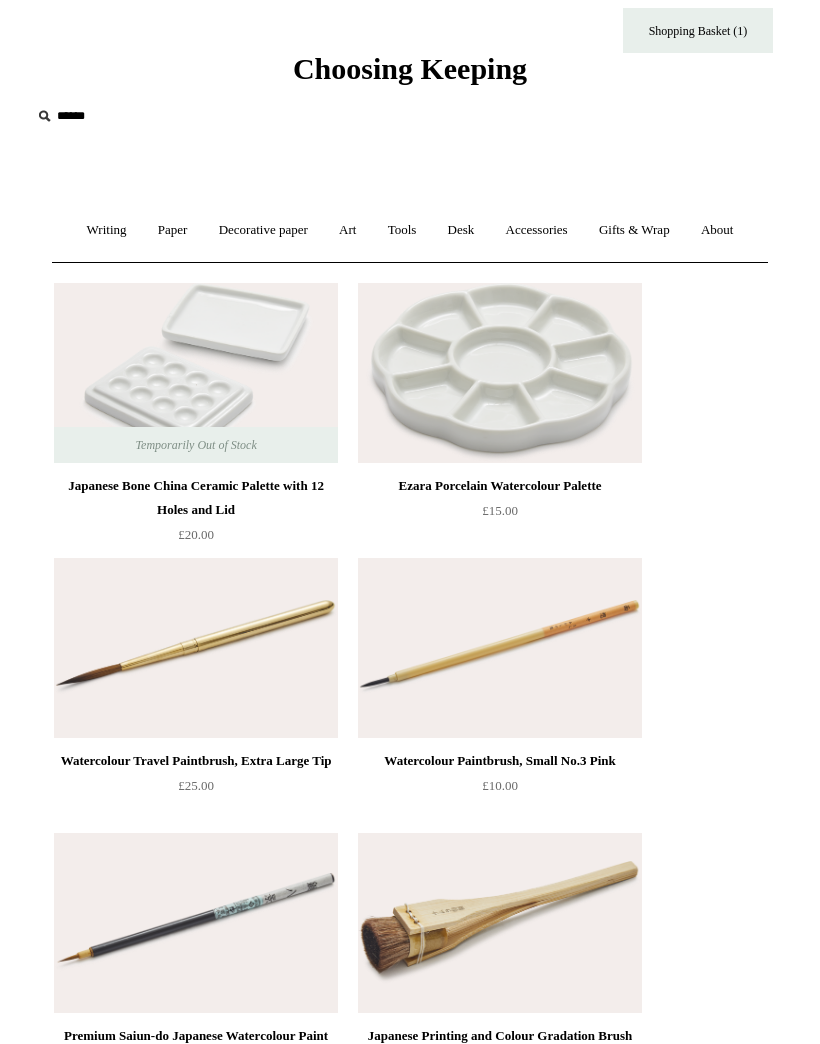 scroll, scrollTop: 0, scrollLeft: 0, axis: both 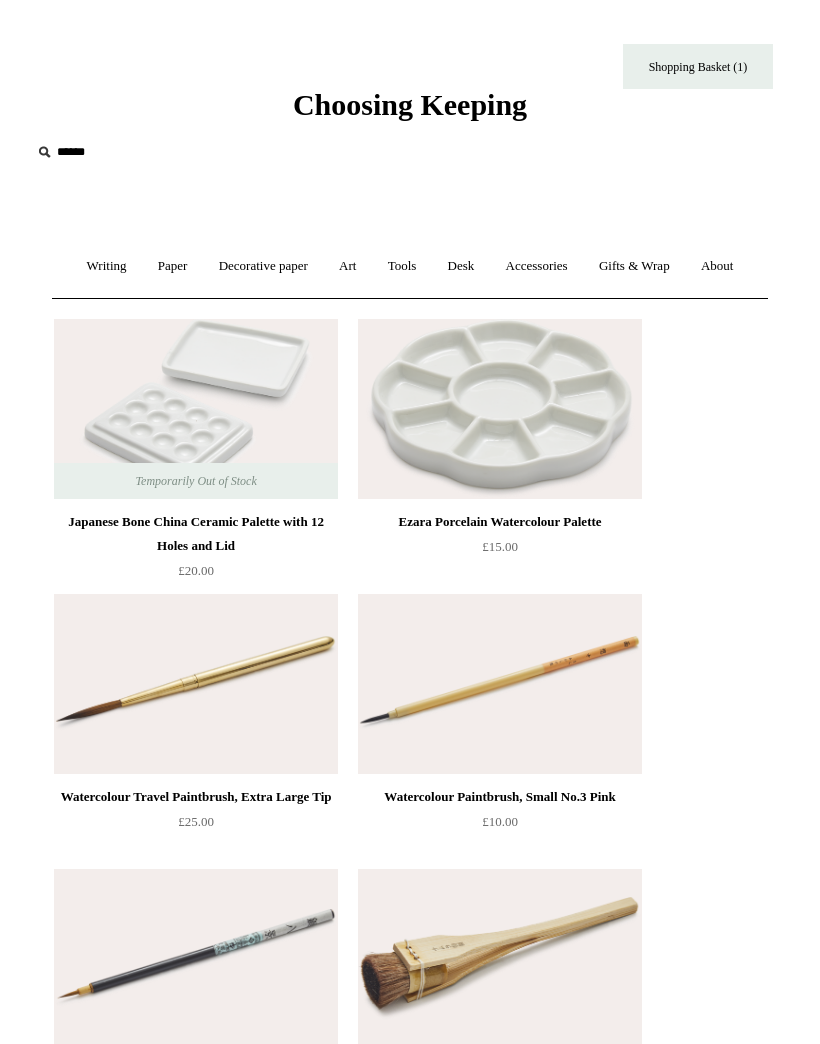 click on "Shopping Basket (1)" at bounding box center [698, 66] 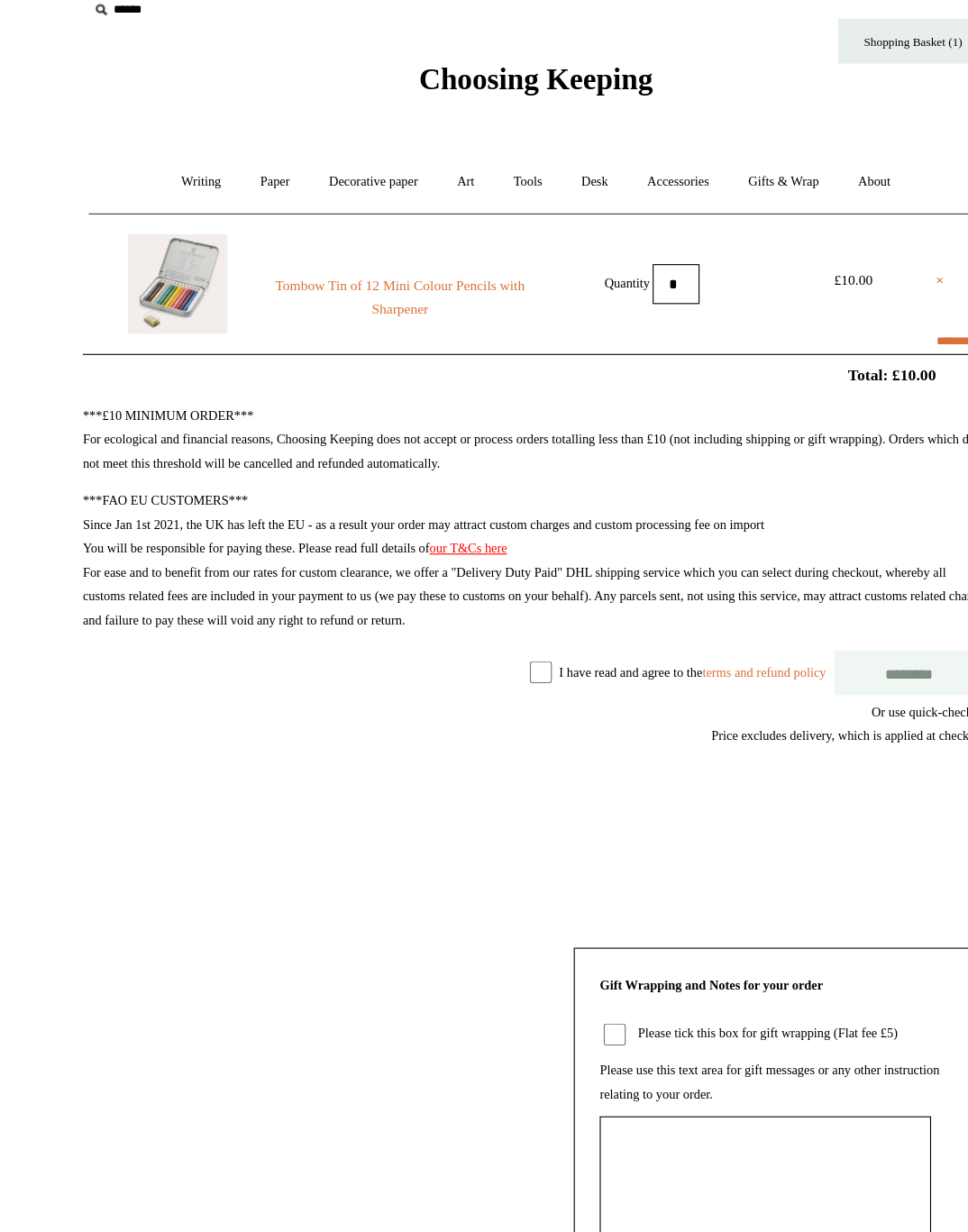 select on "**********" 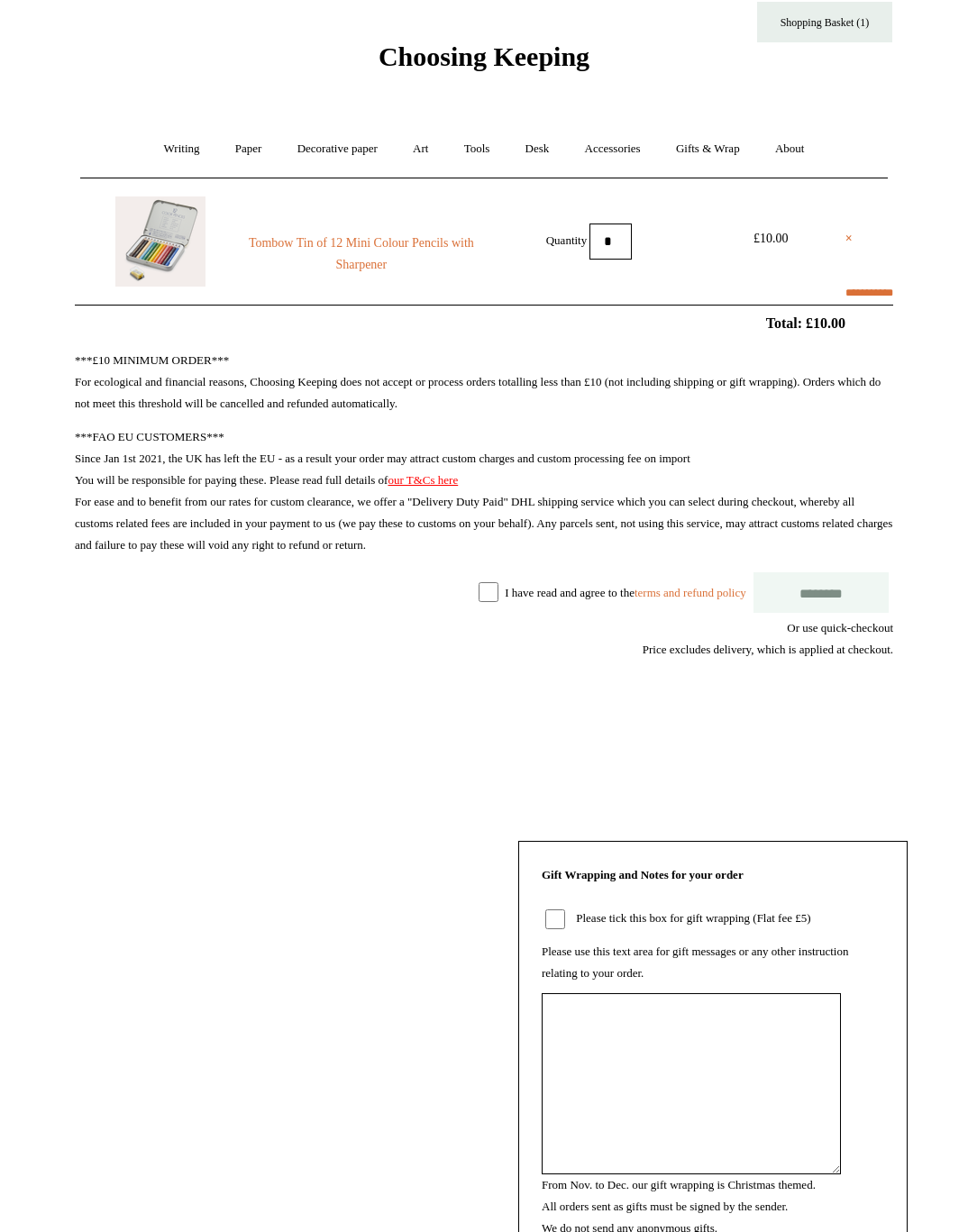 select on "*******" 